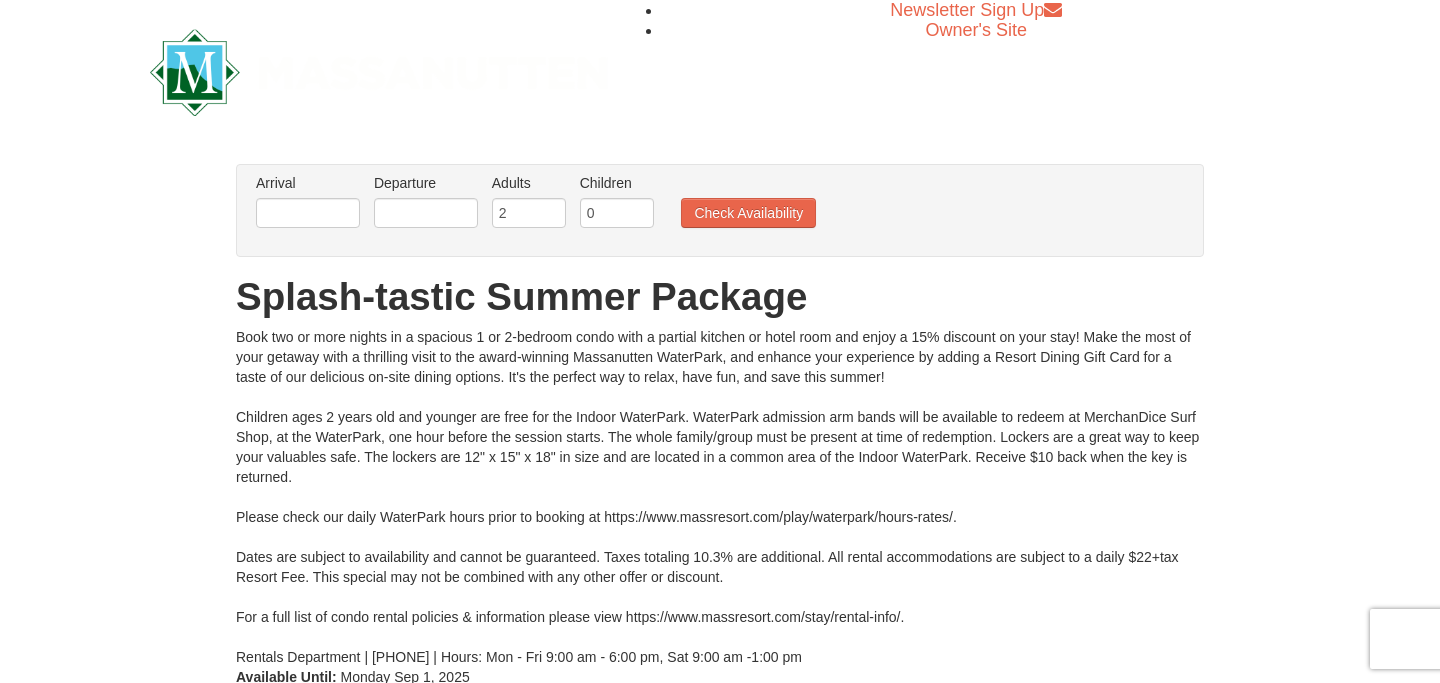 scroll, scrollTop: 0, scrollLeft: 0, axis: both 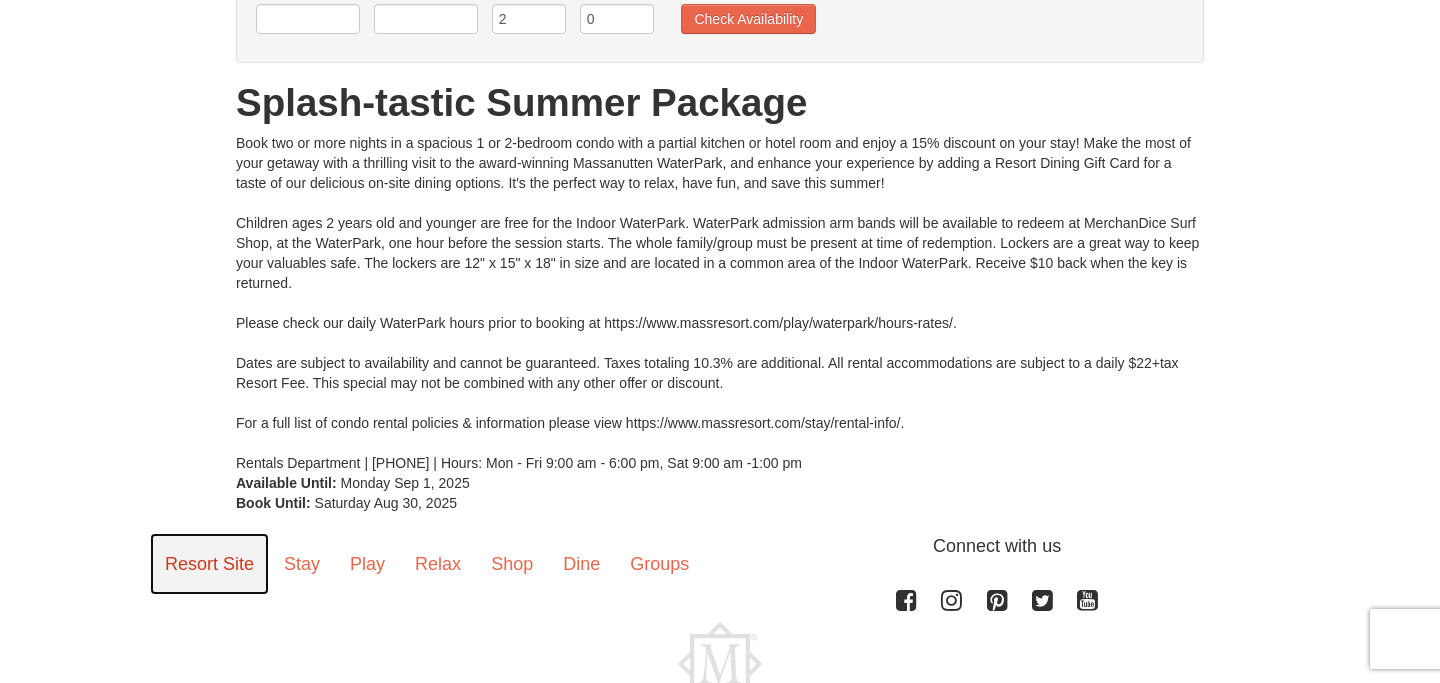 click on "Resort Site" at bounding box center [209, 564] 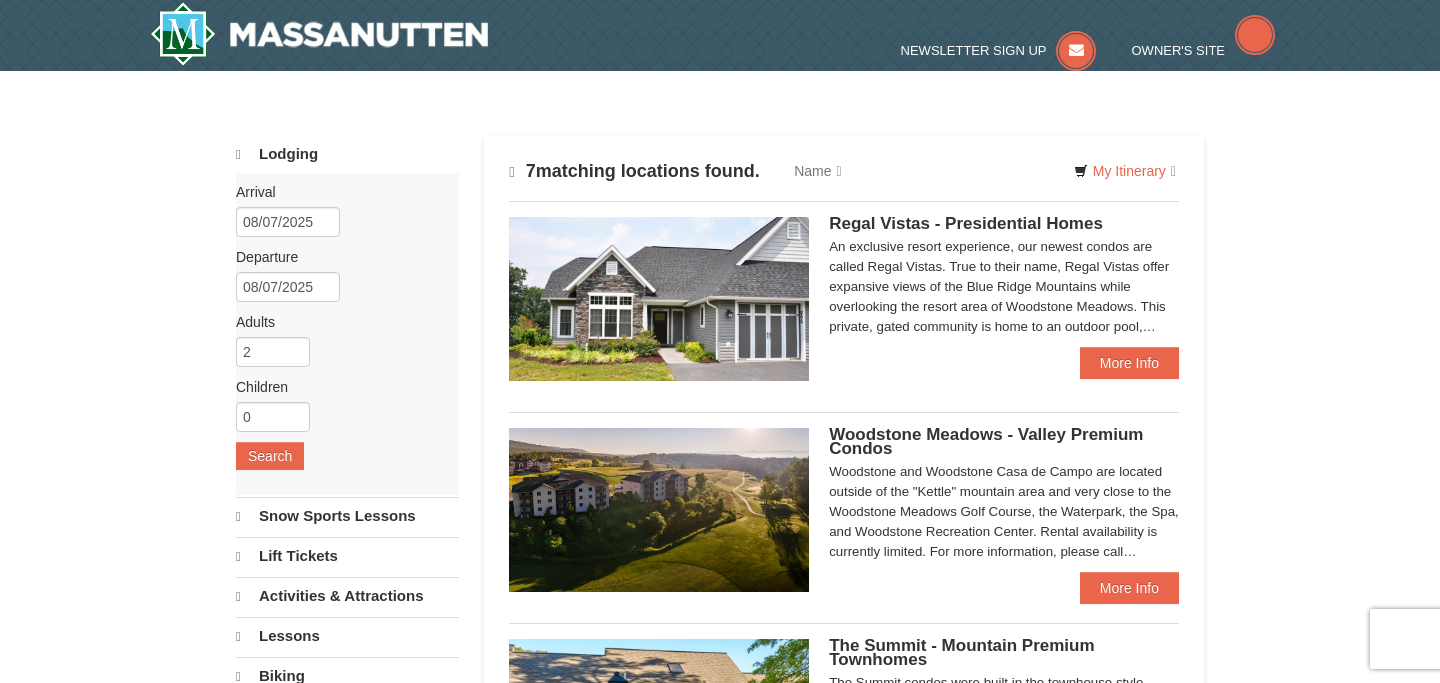 type 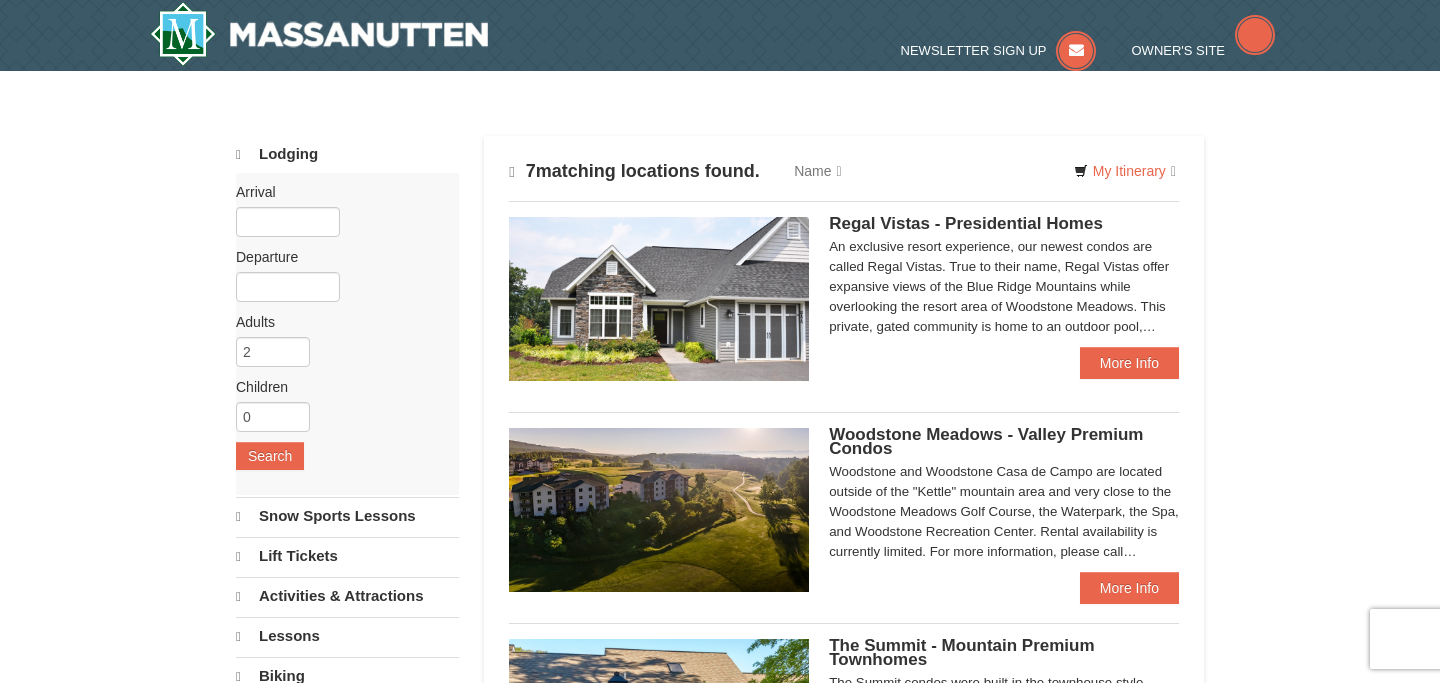 scroll, scrollTop: 0, scrollLeft: 0, axis: both 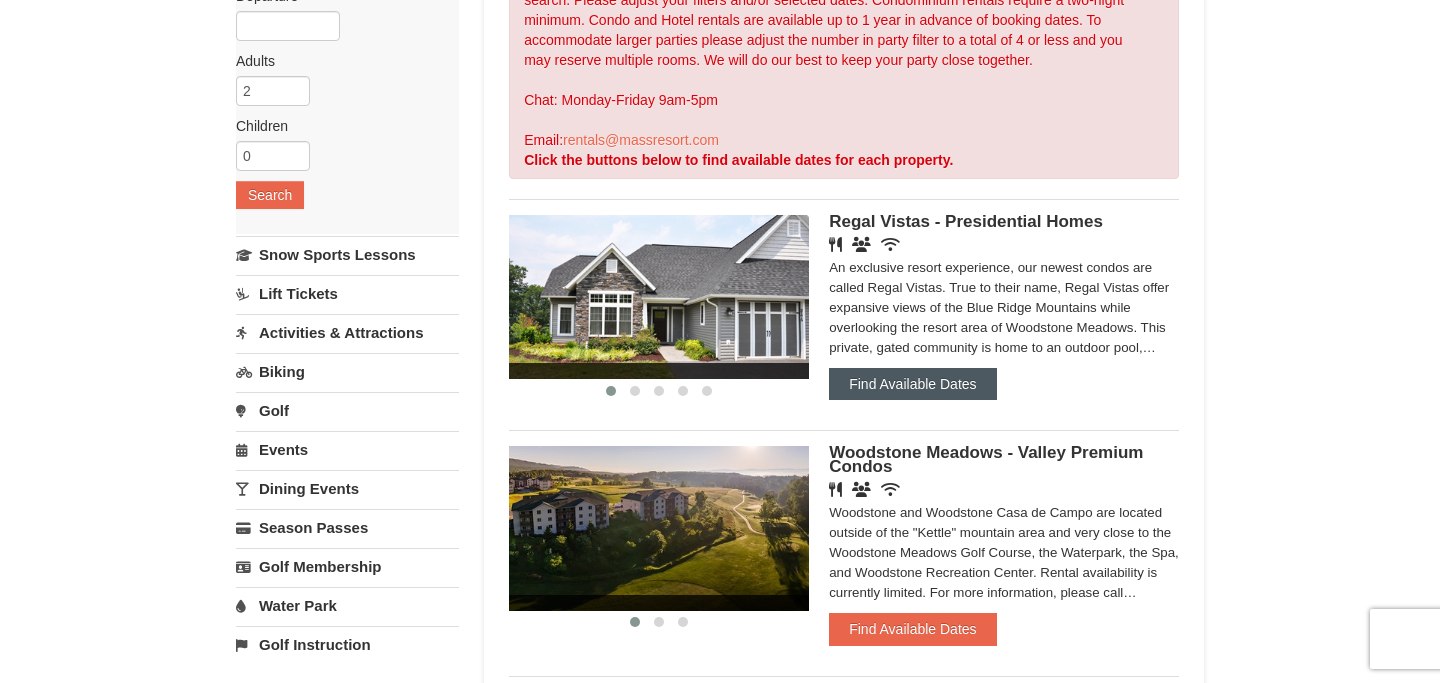 click on "Find Available Dates" at bounding box center (912, 384) 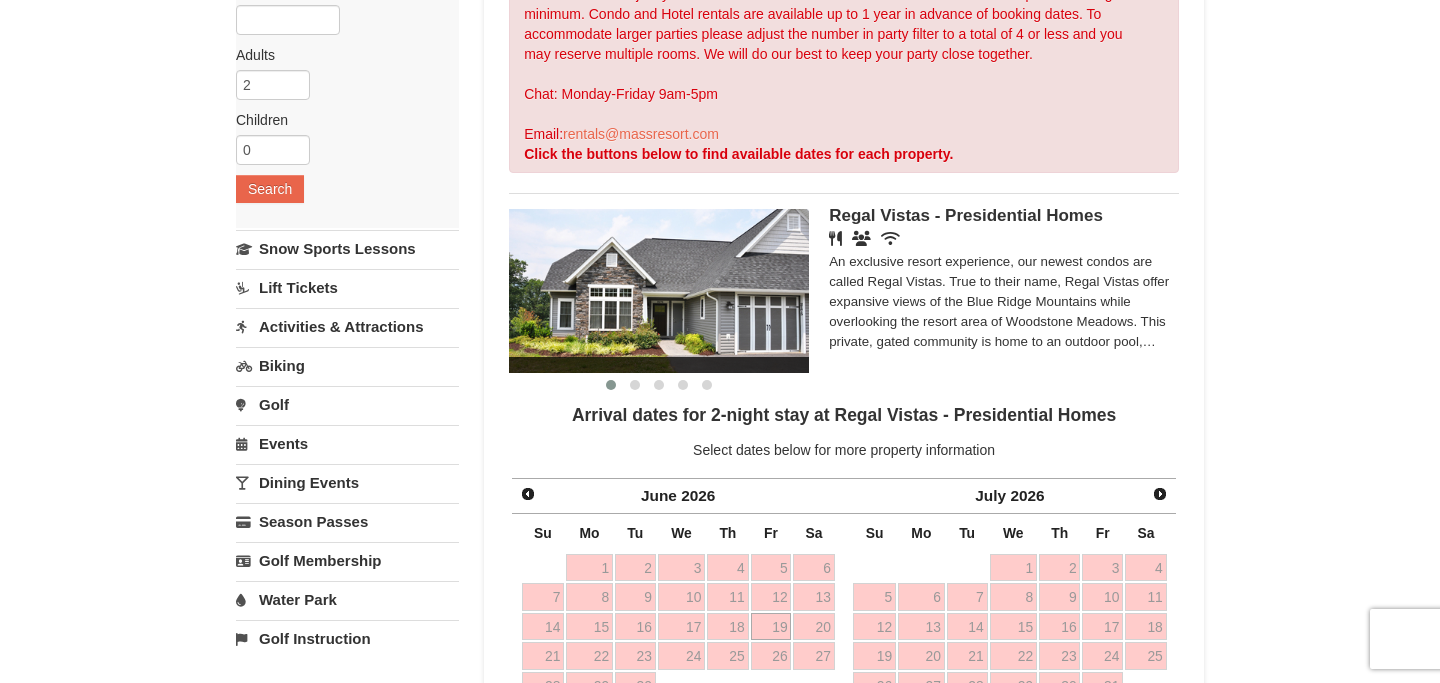 scroll, scrollTop: 0, scrollLeft: 0, axis: both 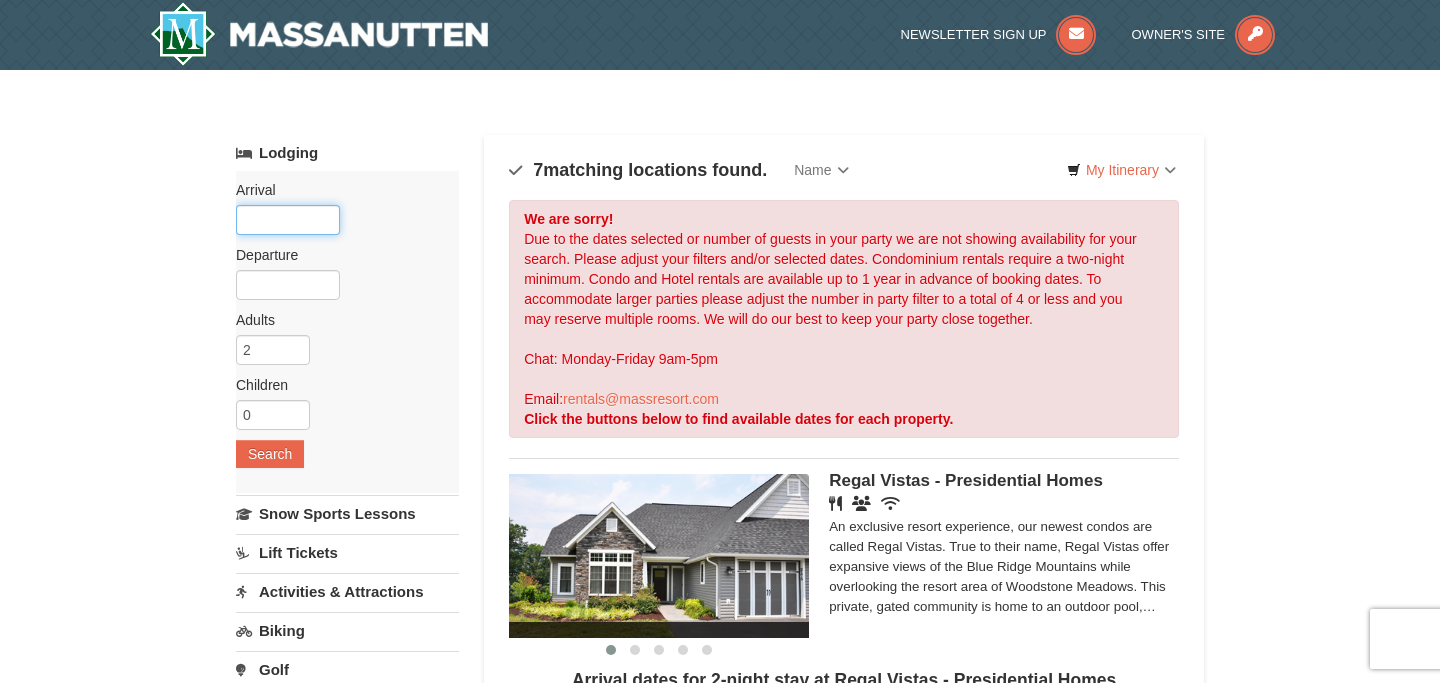 click at bounding box center (288, 220) 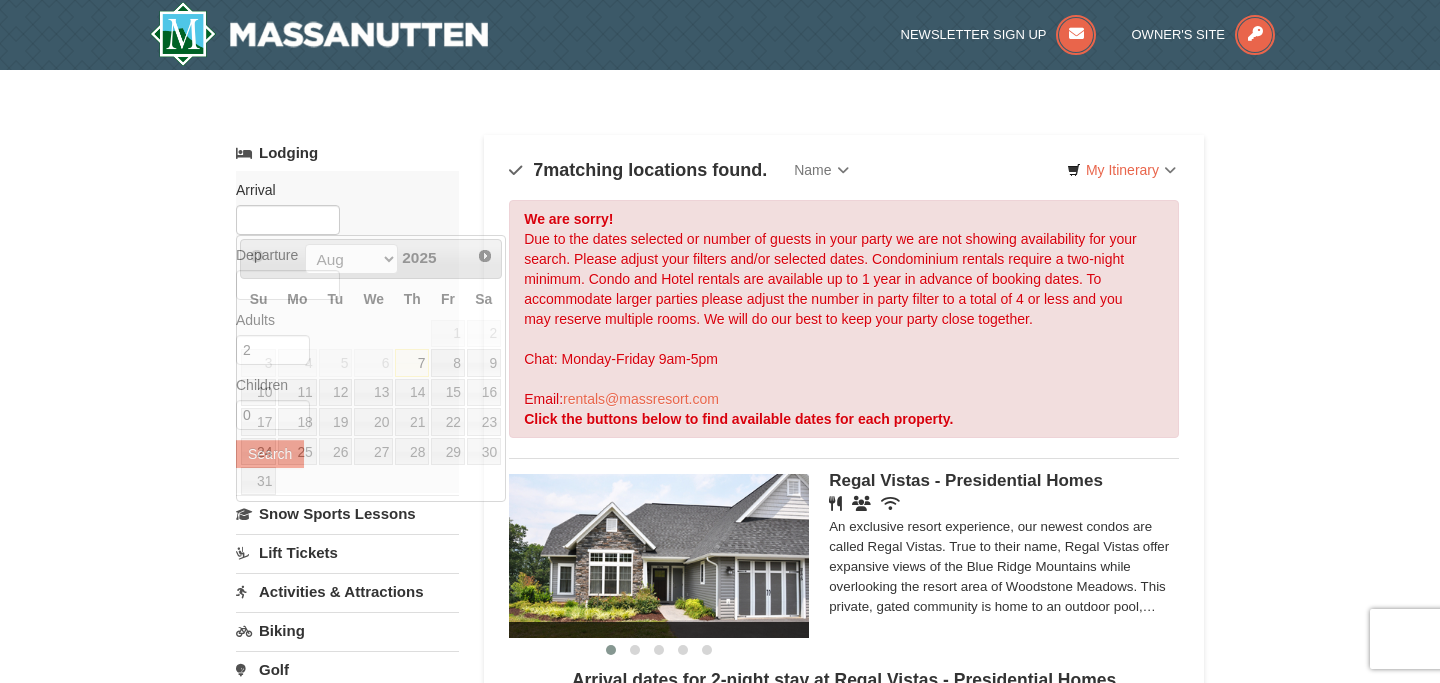 click on "×
Categories
Map
List
Filter
My Itinerary
Questions?  1-540-289-9441
Lodging
Arrival Please format dates MM/DD/YYYY
Departure Please format dates MM/DD/YYYY
Adults
2" at bounding box center (720, 1287) 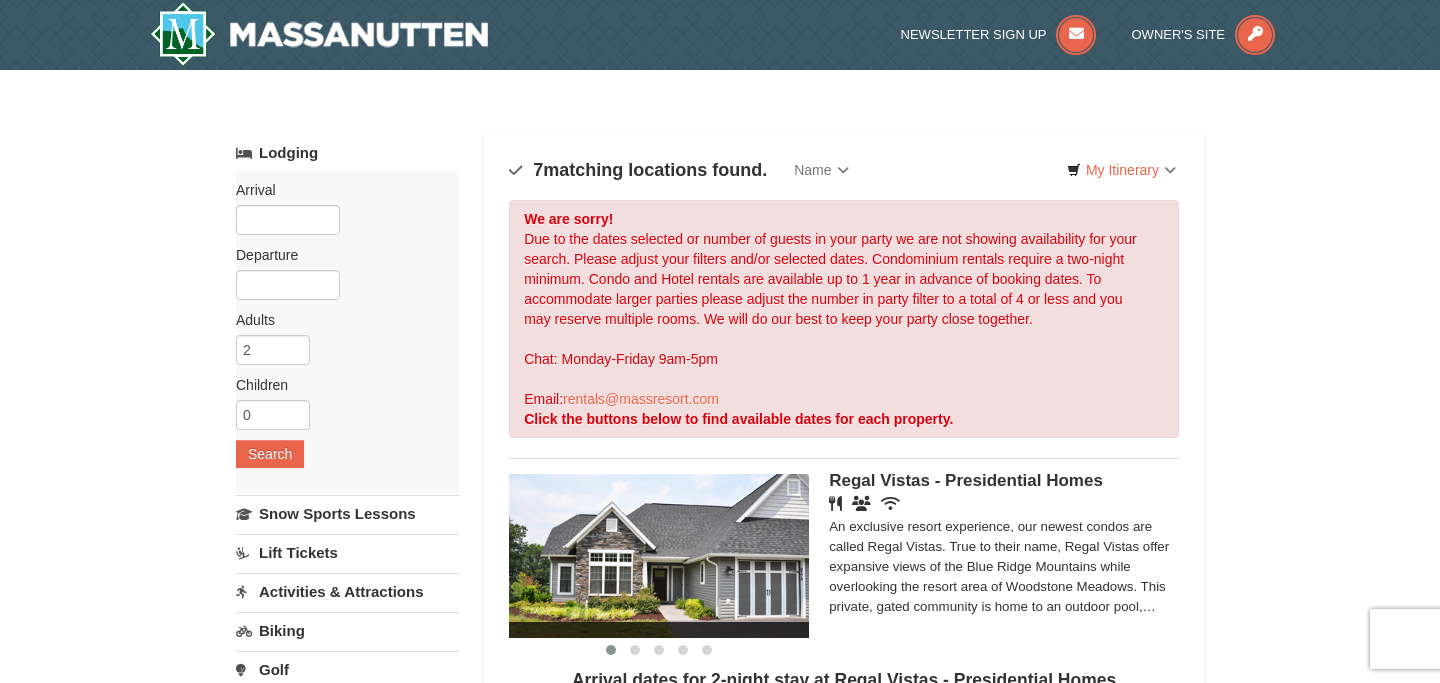 click on "Activities & Attractions" at bounding box center (347, 591) 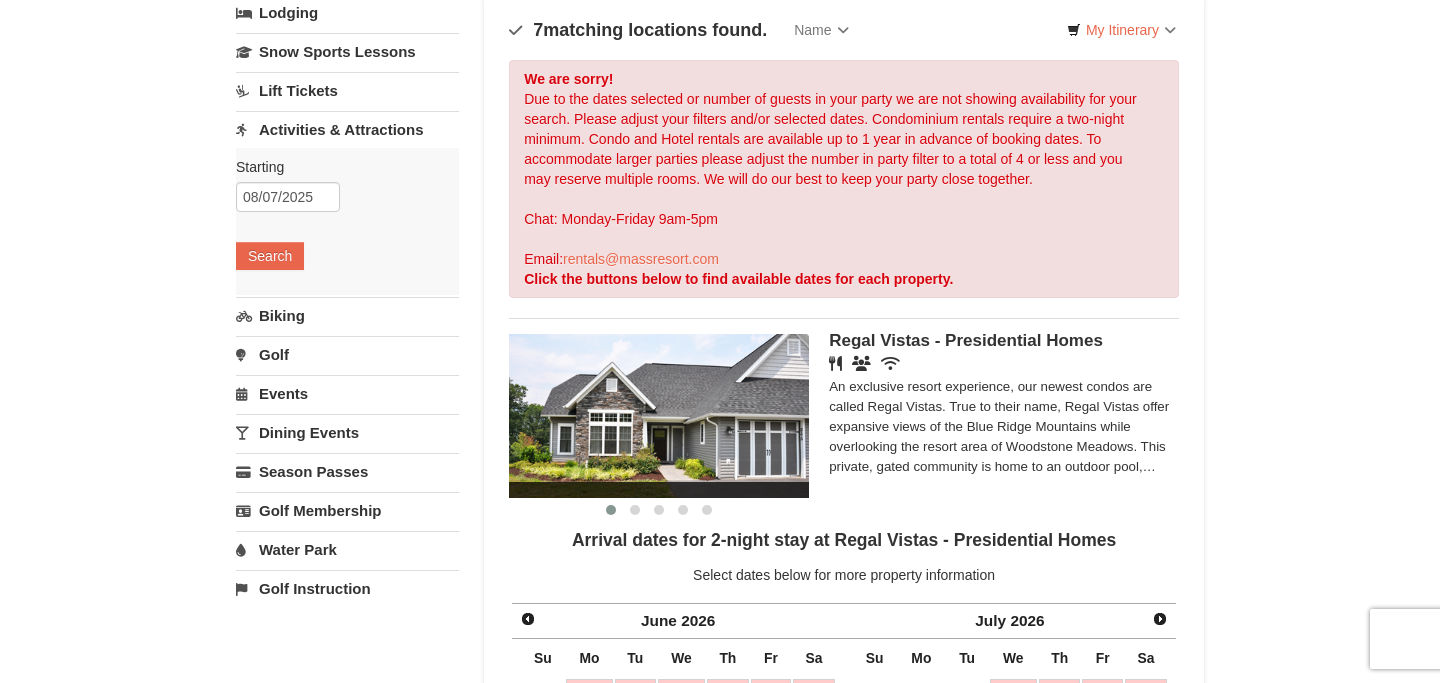 scroll, scrollTop: 136, scrollLeft: 0, axis: vertical 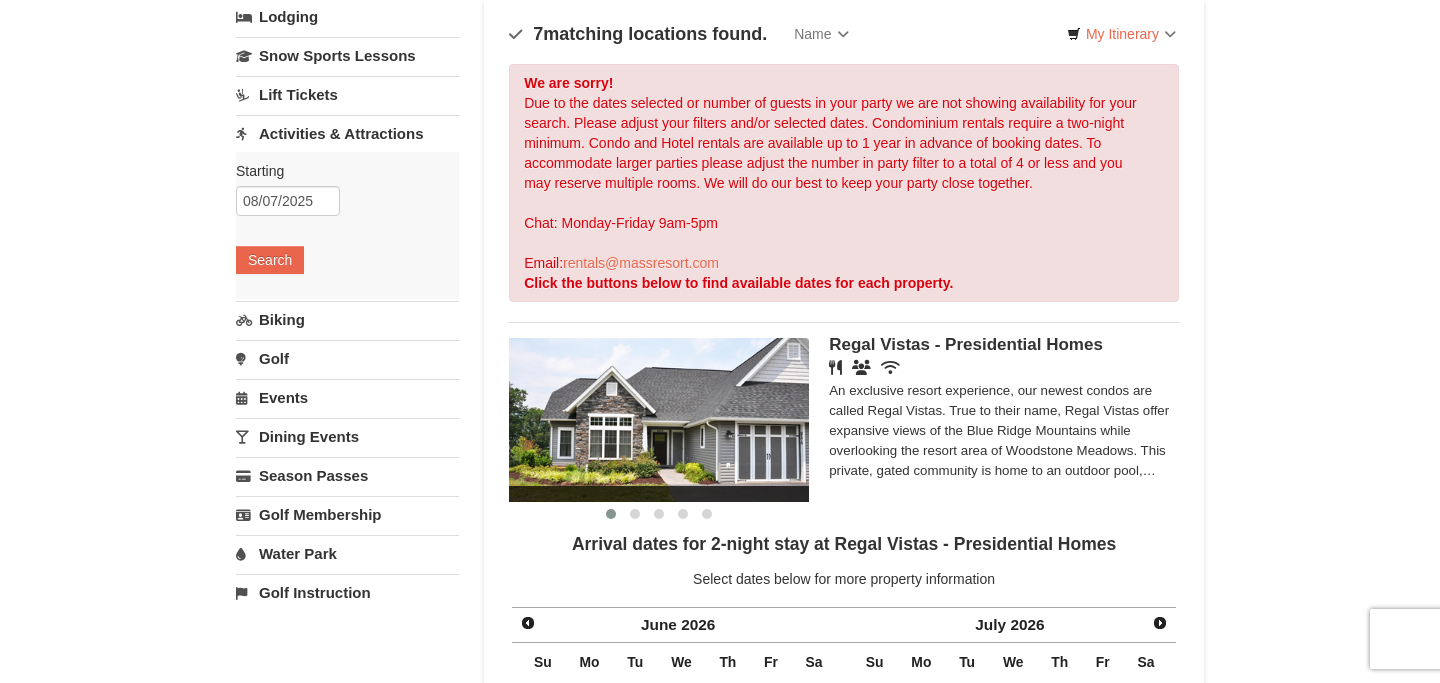click on "Water Park" at bounding box center (347, 553) 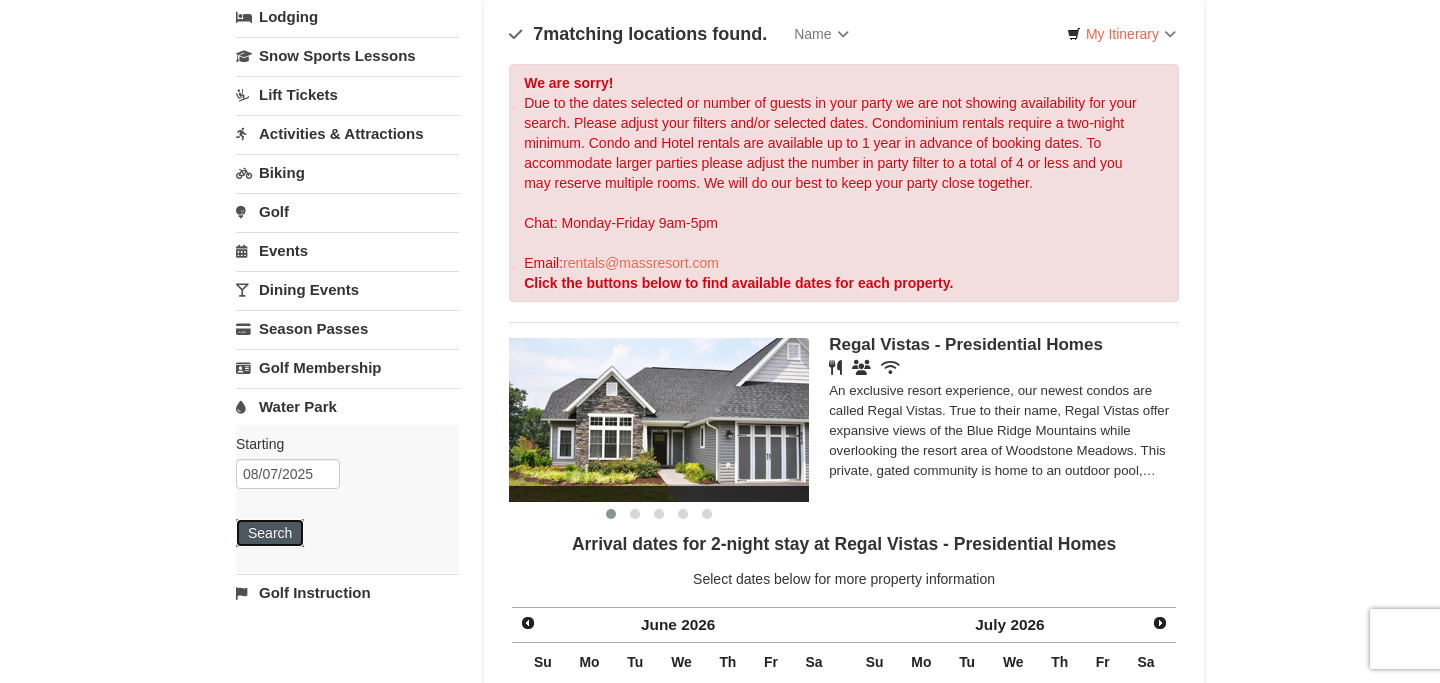 click on "Search" at bounding box center (270, 533) 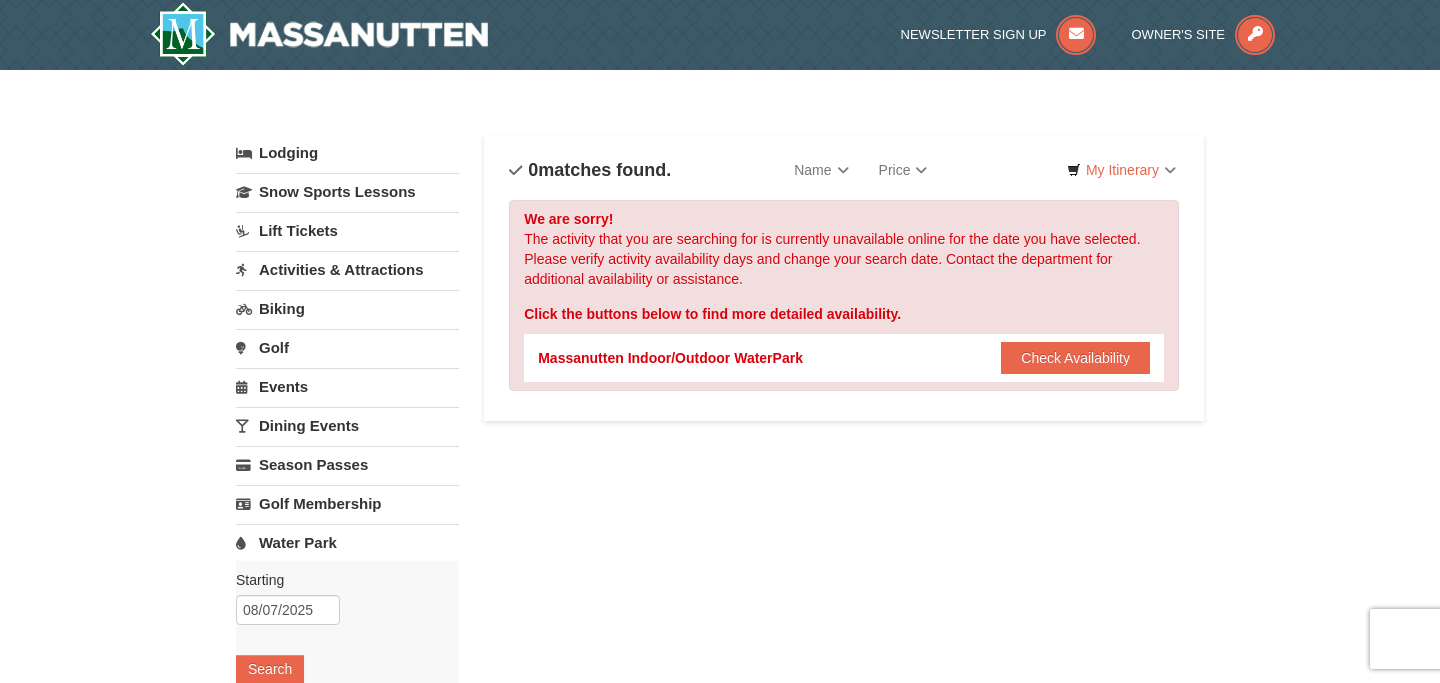 scroll, scrollTop: 0, scrollLeft: 0, axis: both 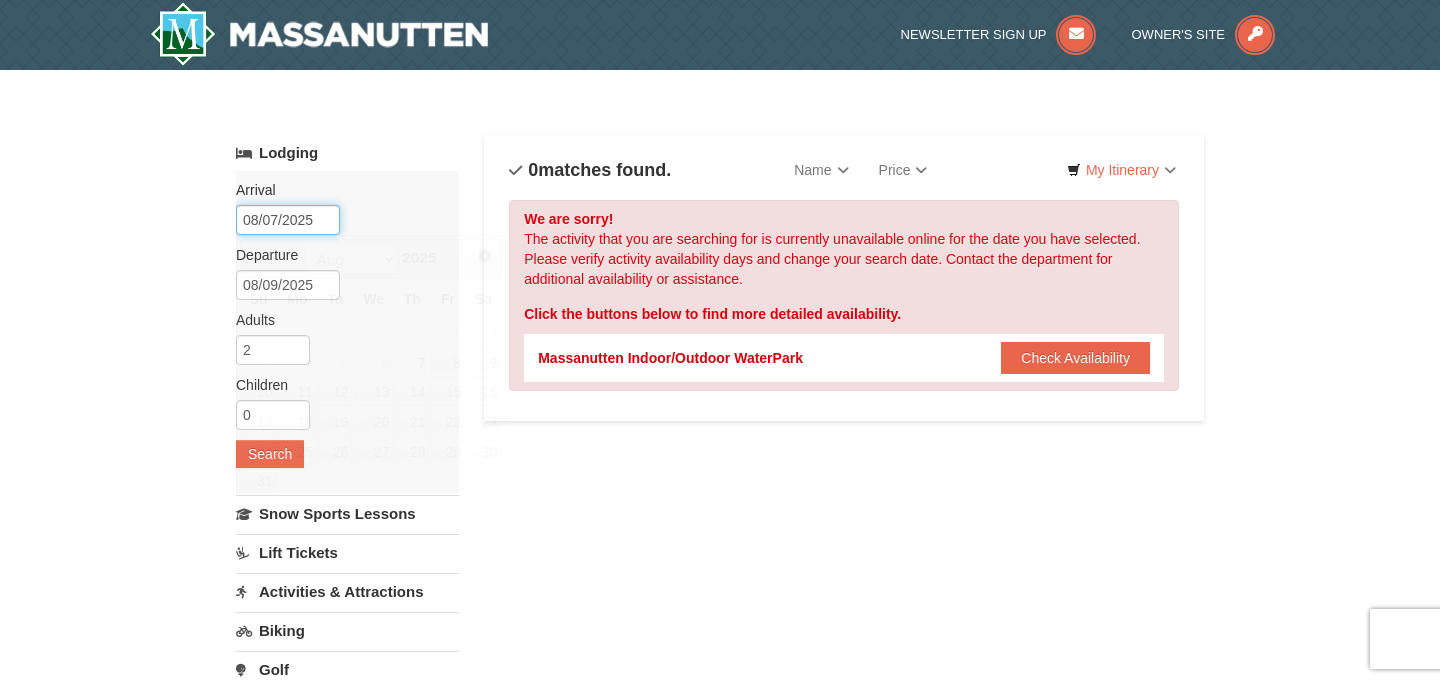 click on "08/07/2025" at bounding box center [288, 220] 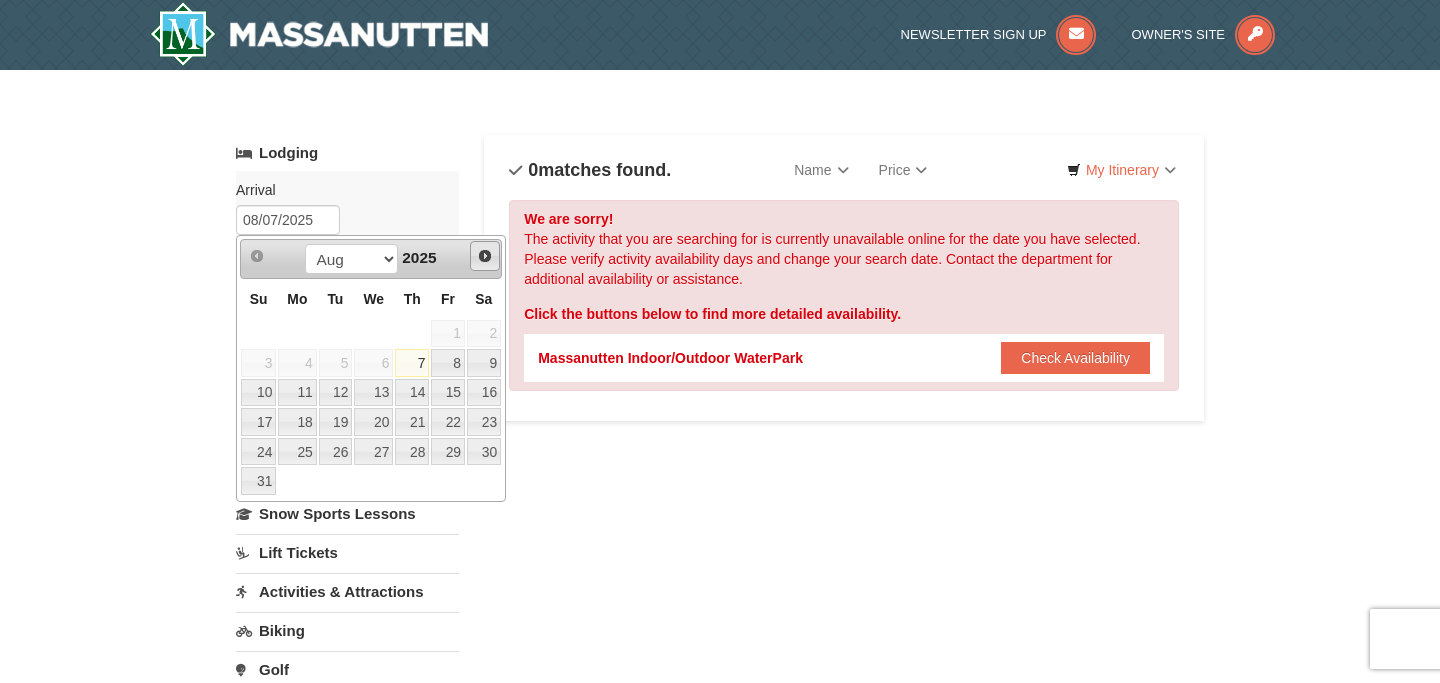 click on "Next" at bounding box center (485, 256) 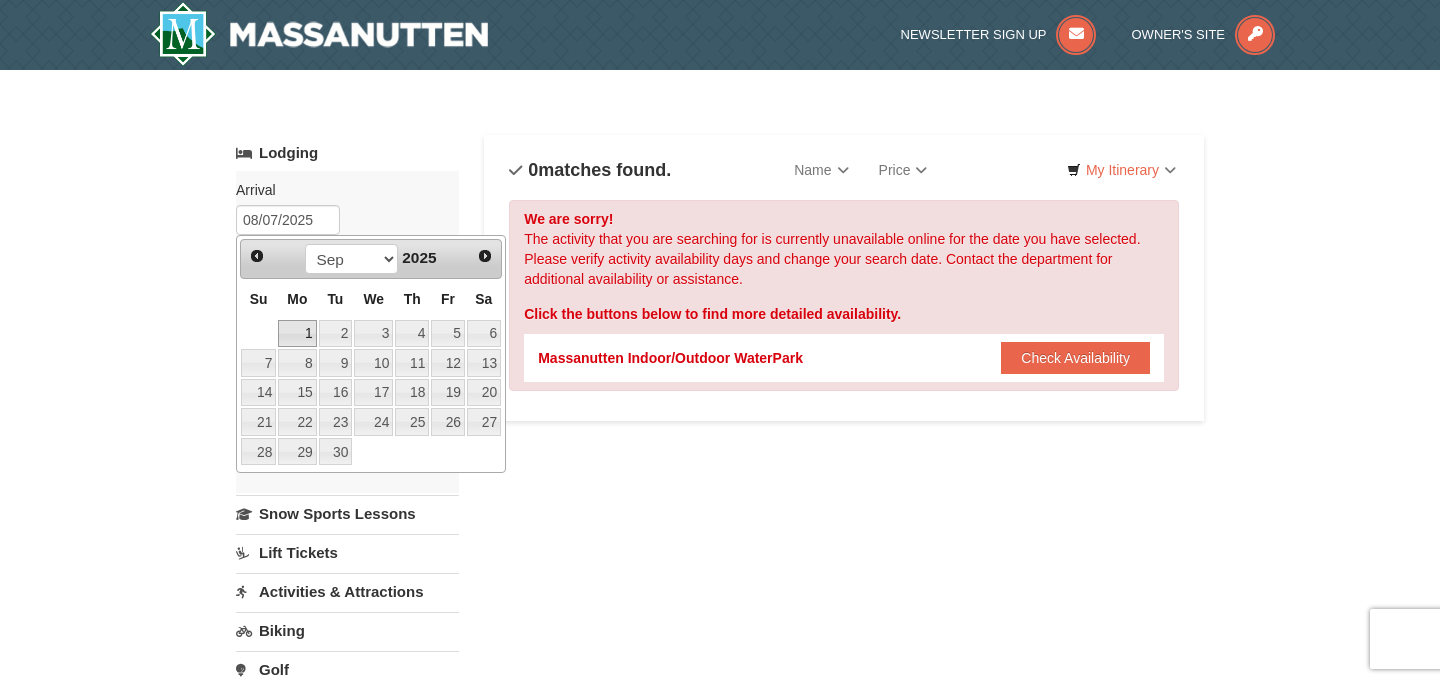 click on "1" at bounding box center [297, 334] 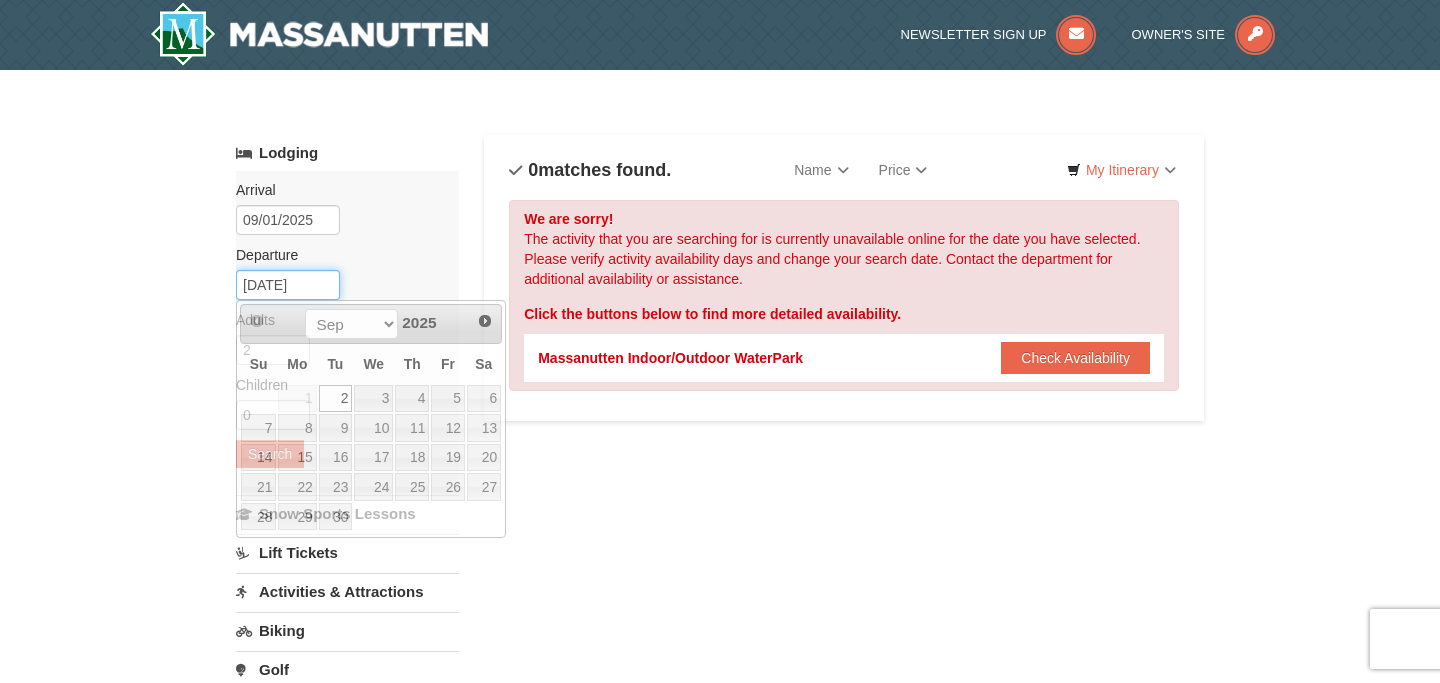 click on "09/02/2025" at bounding box center [288, 285] 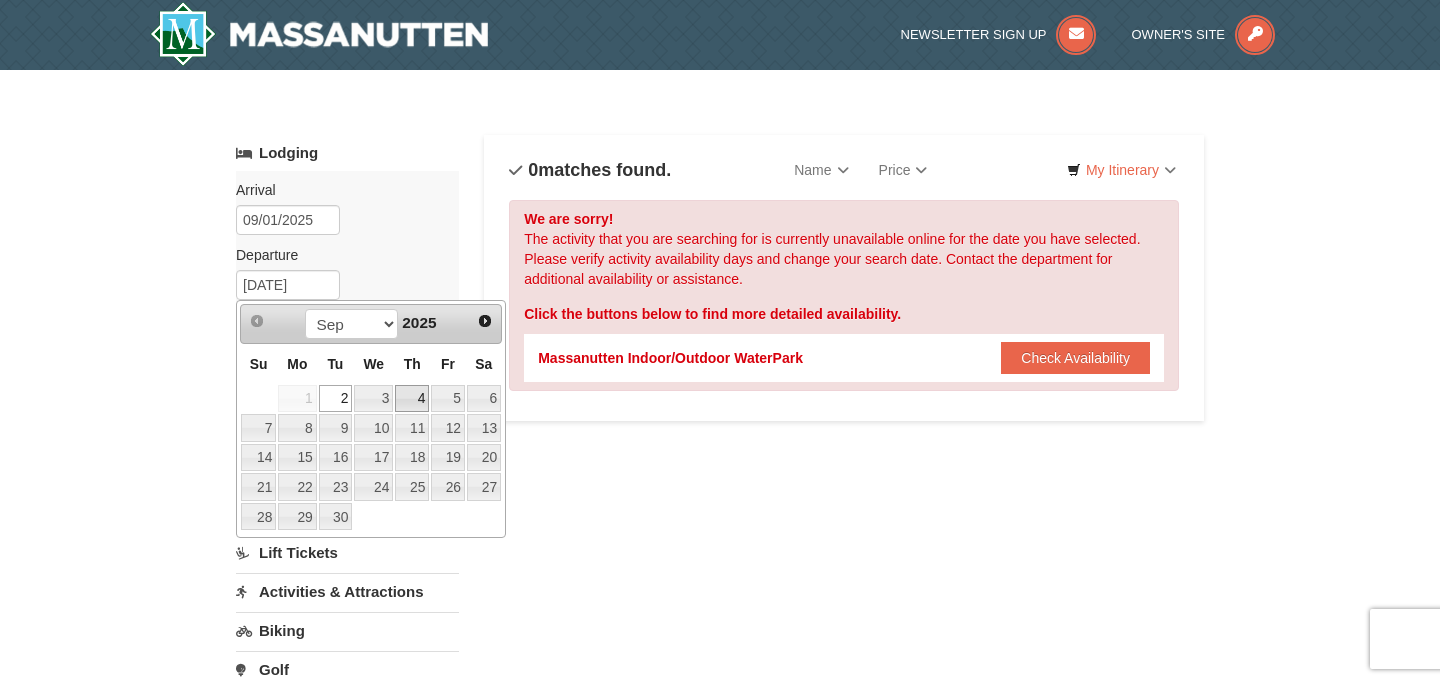 click on "4" at bounding box center [412, 399] 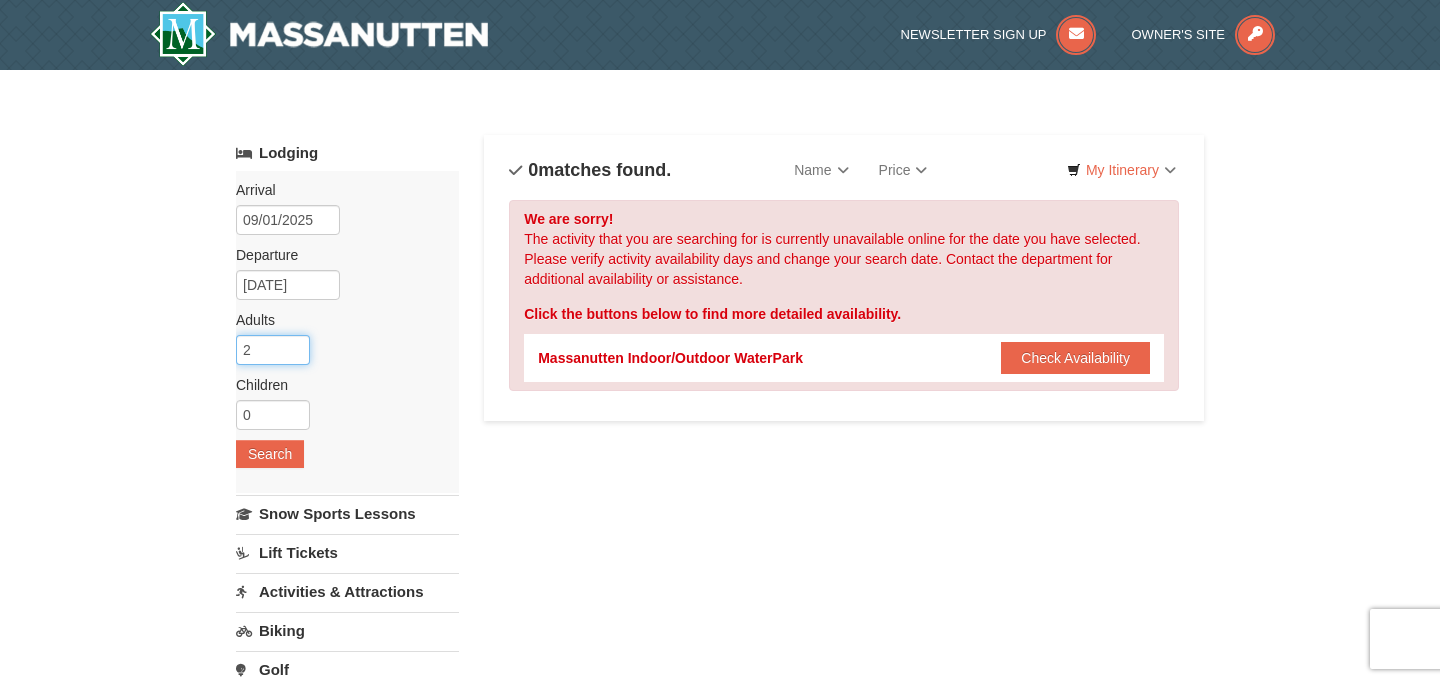 click on "2" at bounding box center (273, 350) 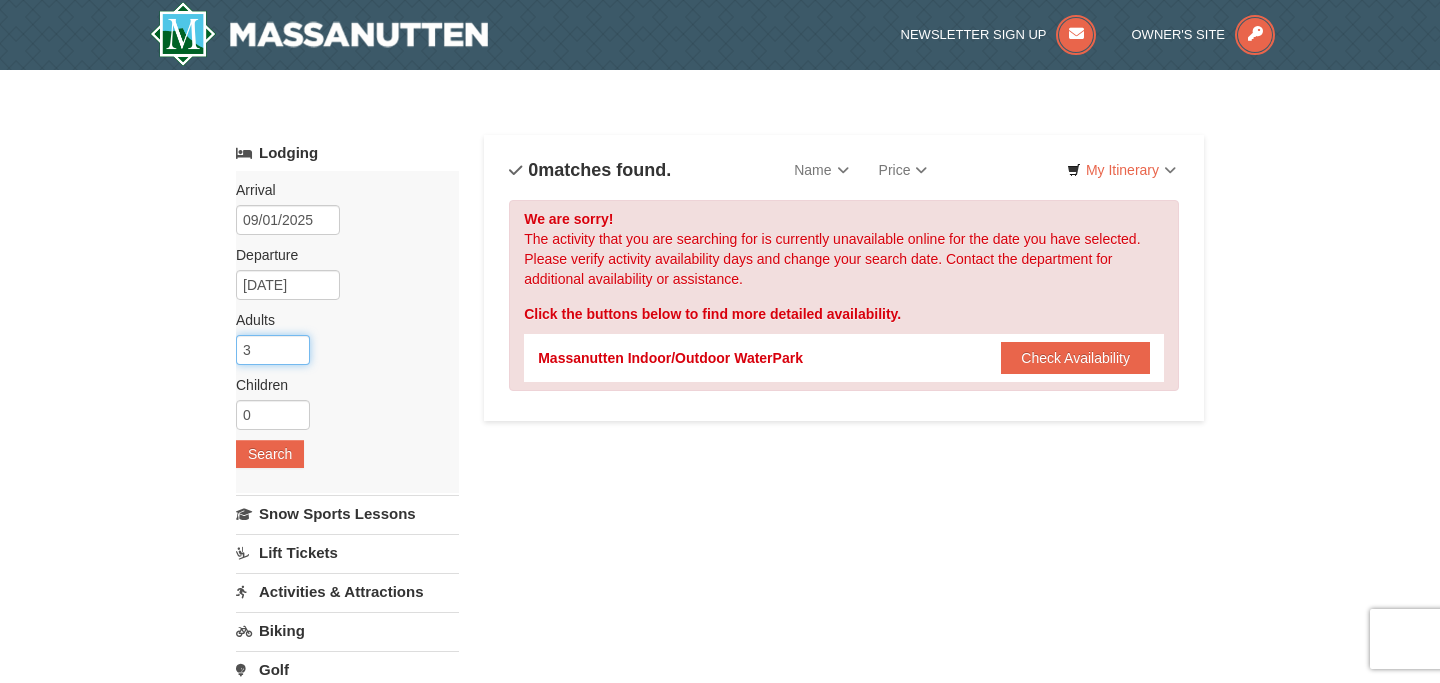 click on "3" at bounding box center [273, 350] 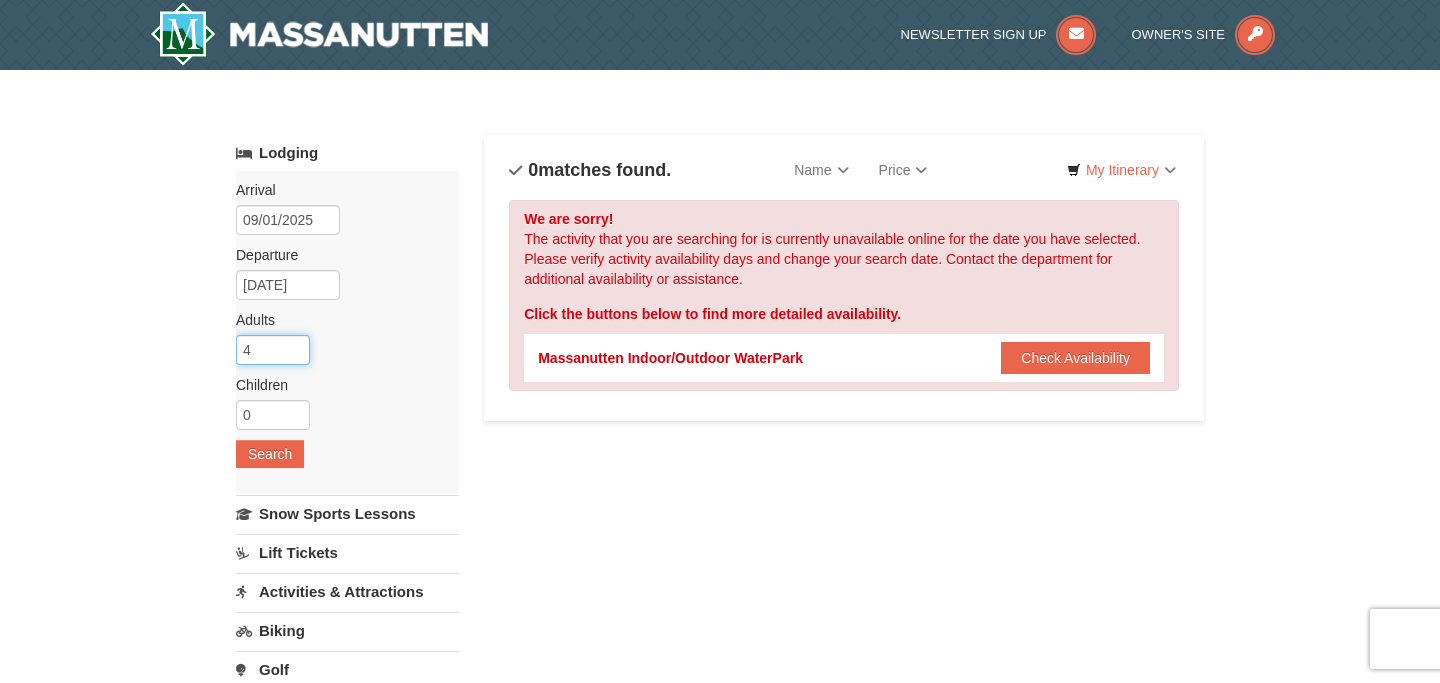 type on "4" 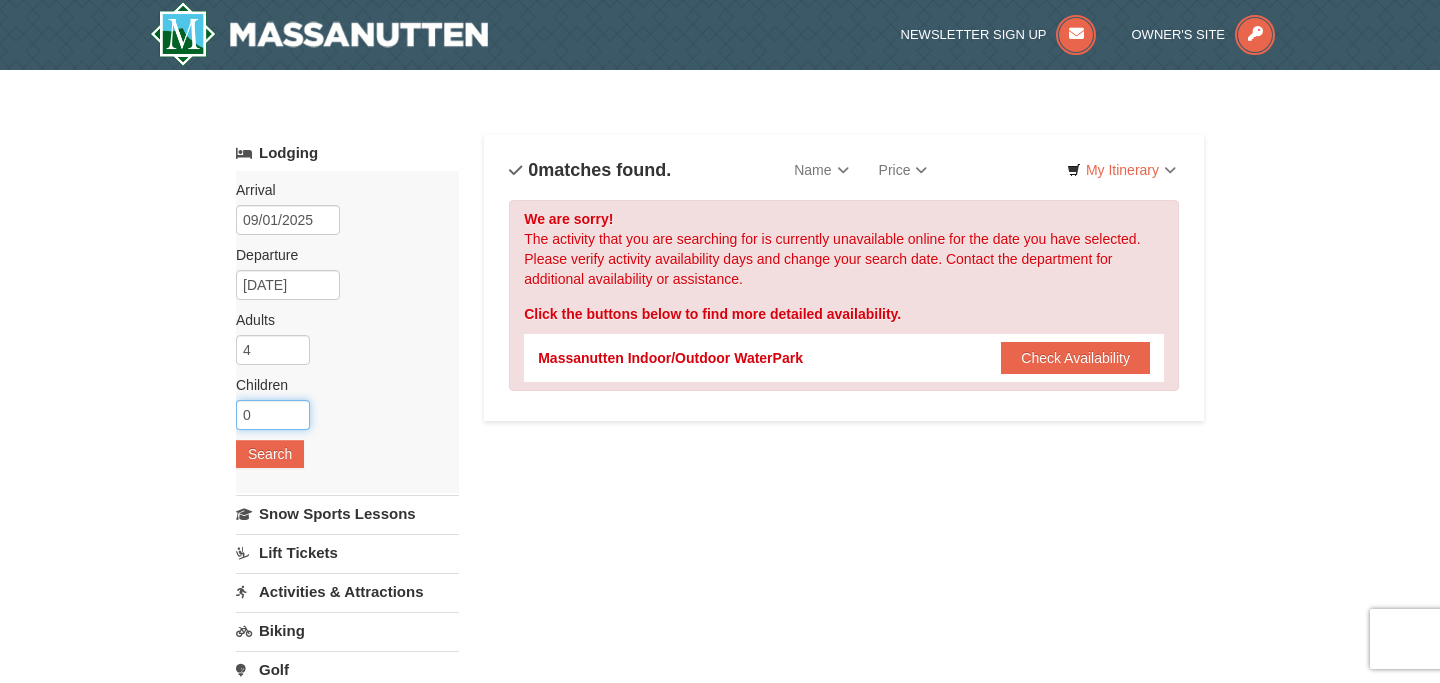 drag, startPoint x: 281, startPoint y: 414, endPoint x: 213, endPoint y: 396, distance: 70.34202 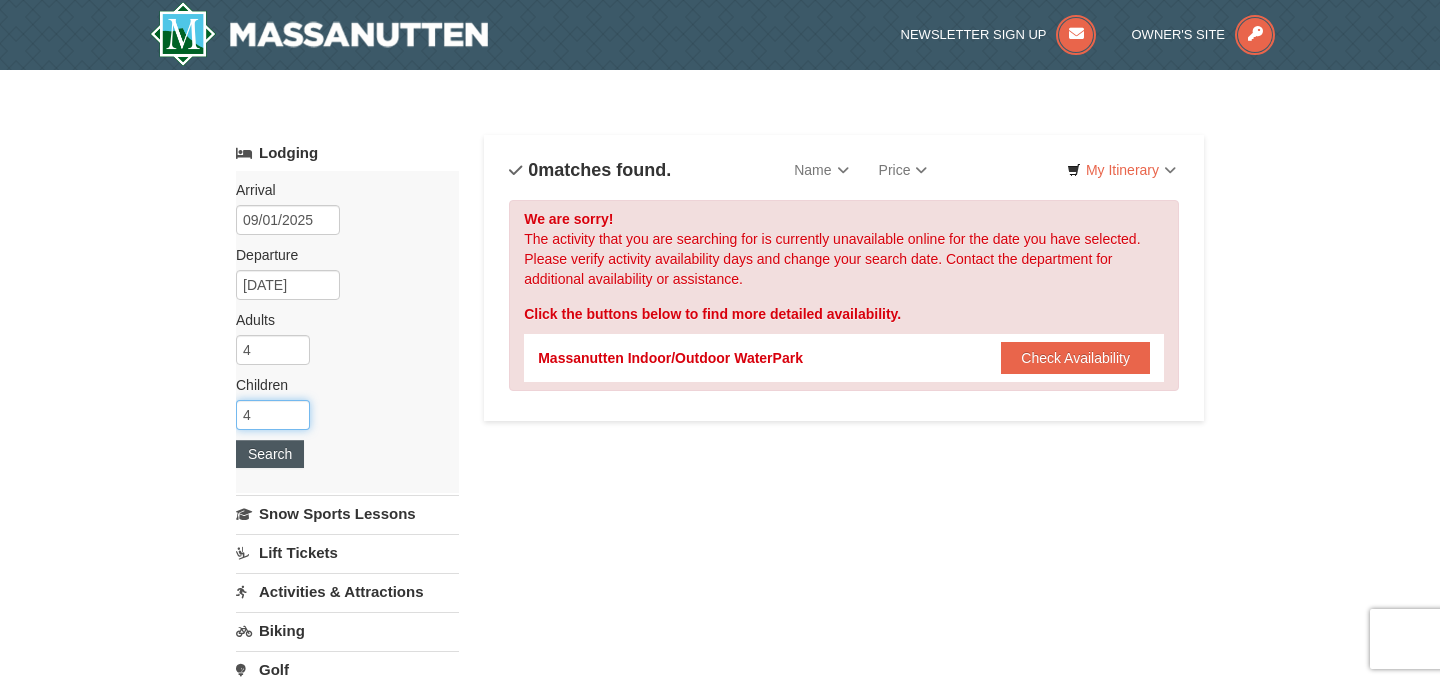 type on "4" 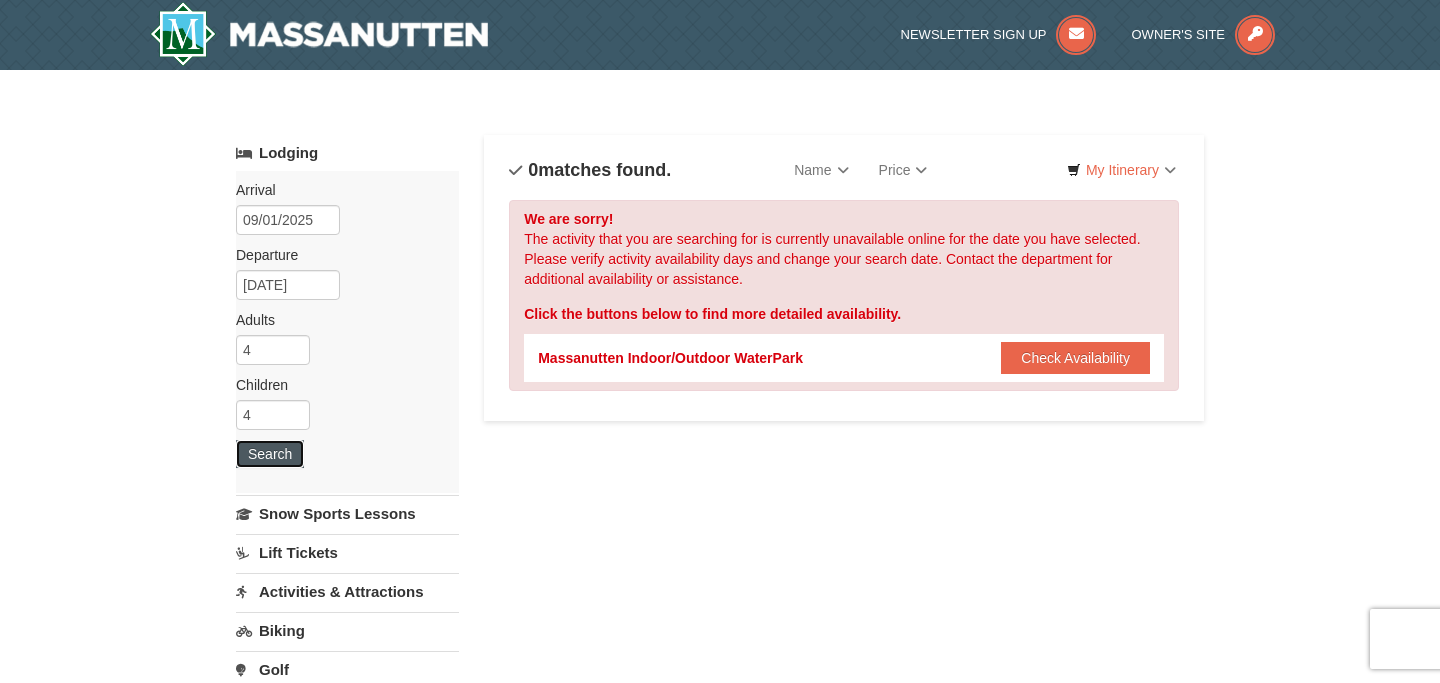 click on "Search" at bounding box center (270, 454) 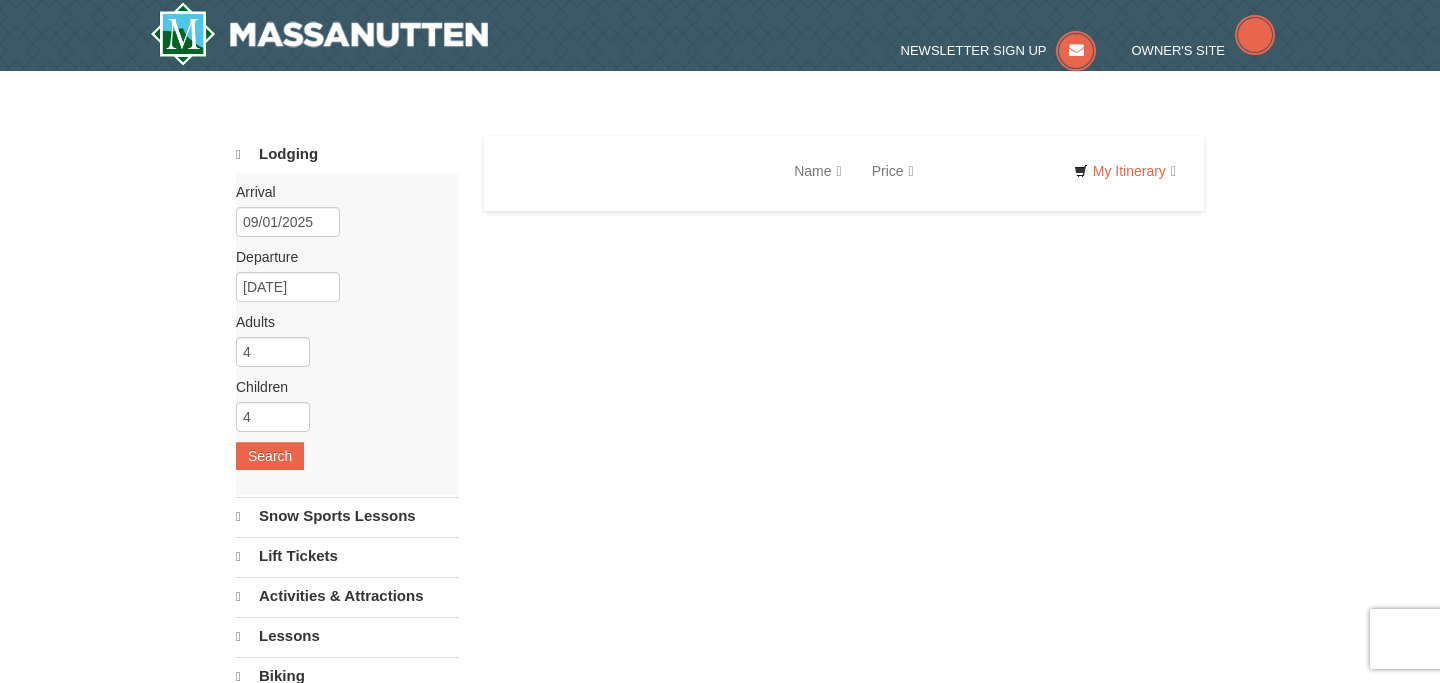 scroll, scrollTop: 0, scrollLeft: 0, axis: both 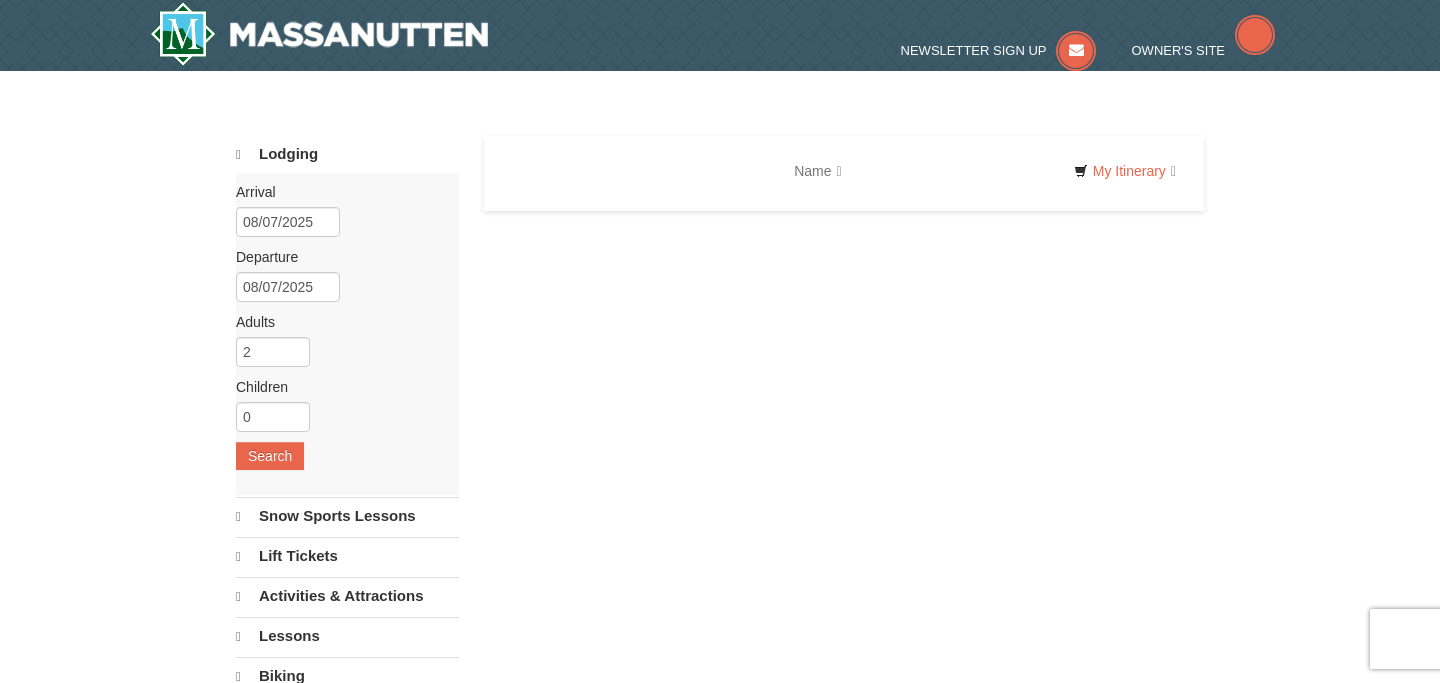 type 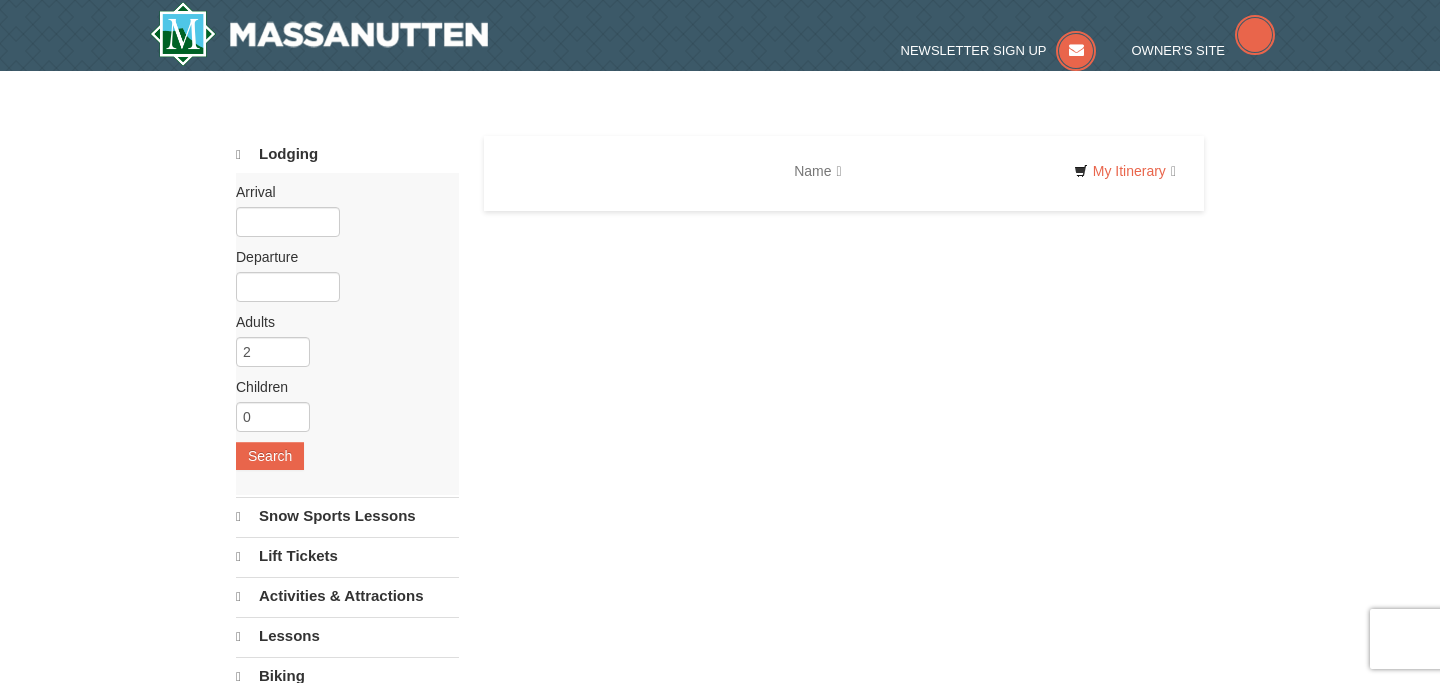 select on "8" 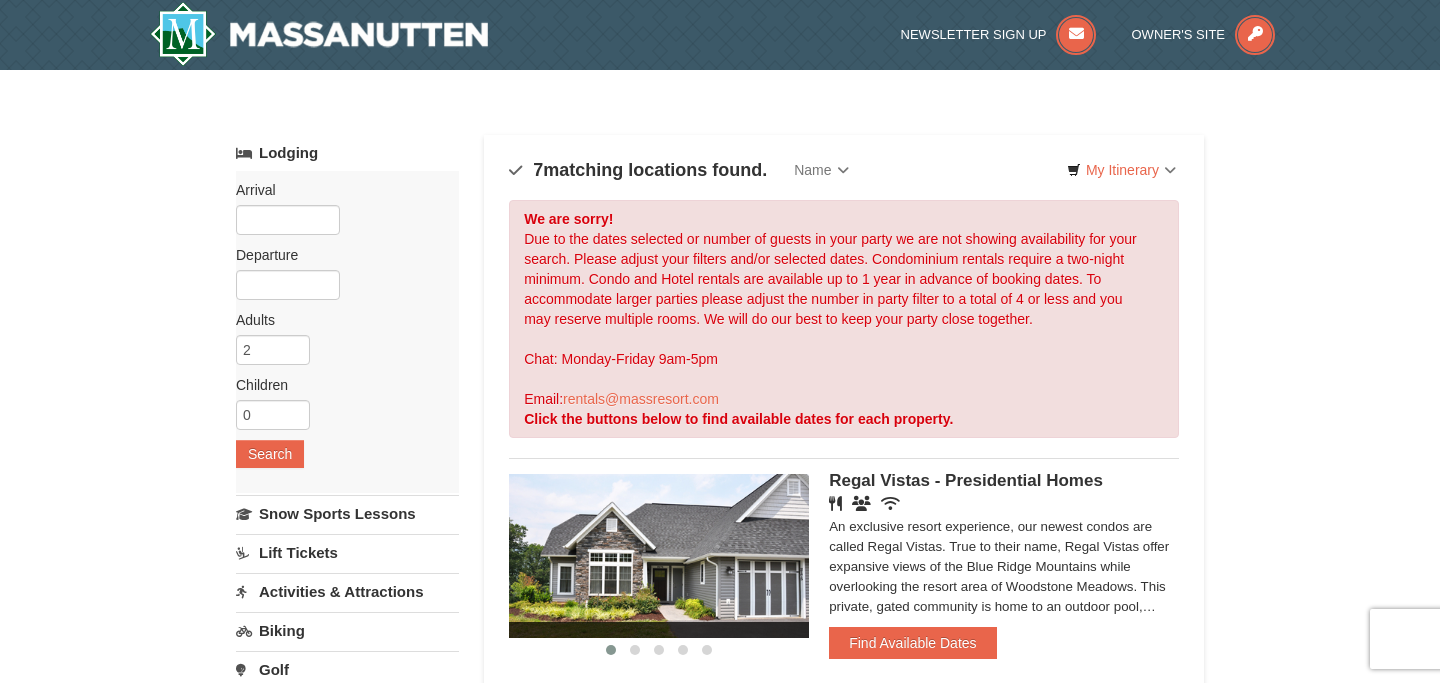 scroll, scrollTop: 0, scrollLeft: 0, axis: both 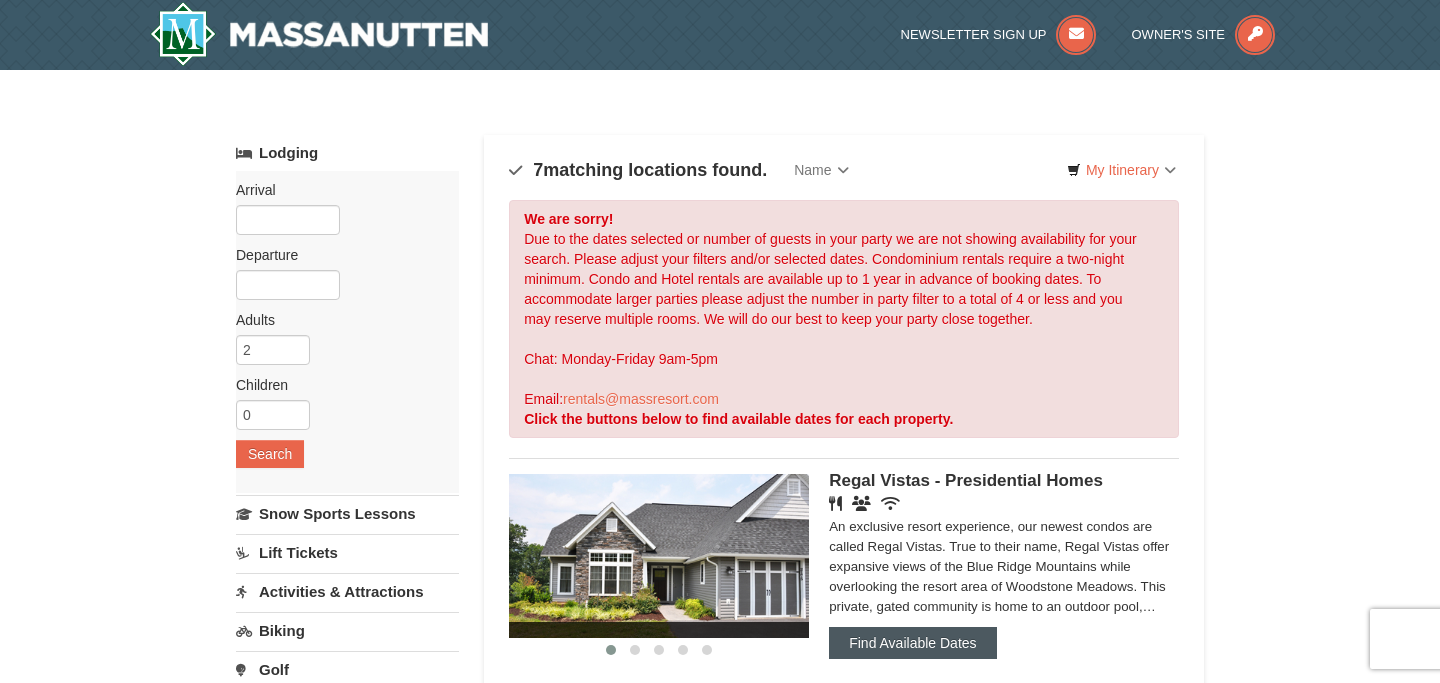 click on "Find Available Dates" at bounding box center [912, 643] 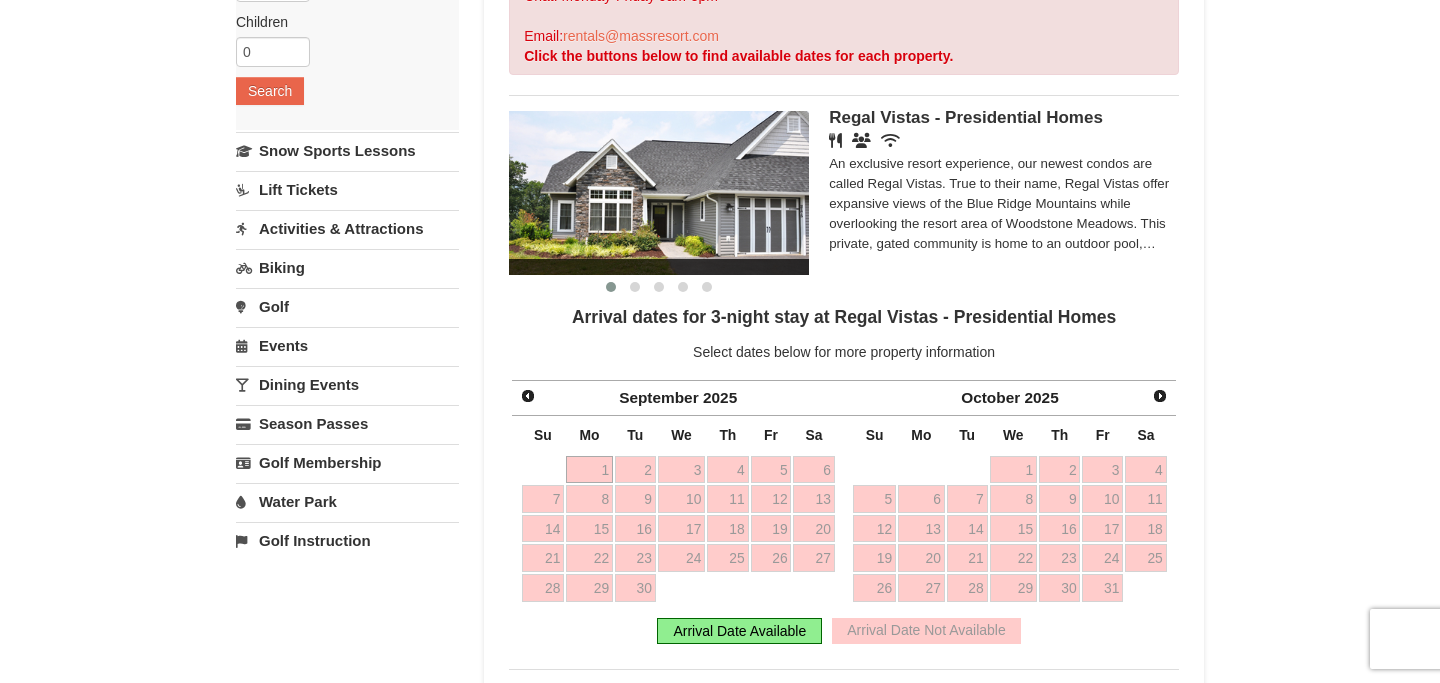 scroll, scrollTop: 360, scrollLeft: 0, axis: vertical 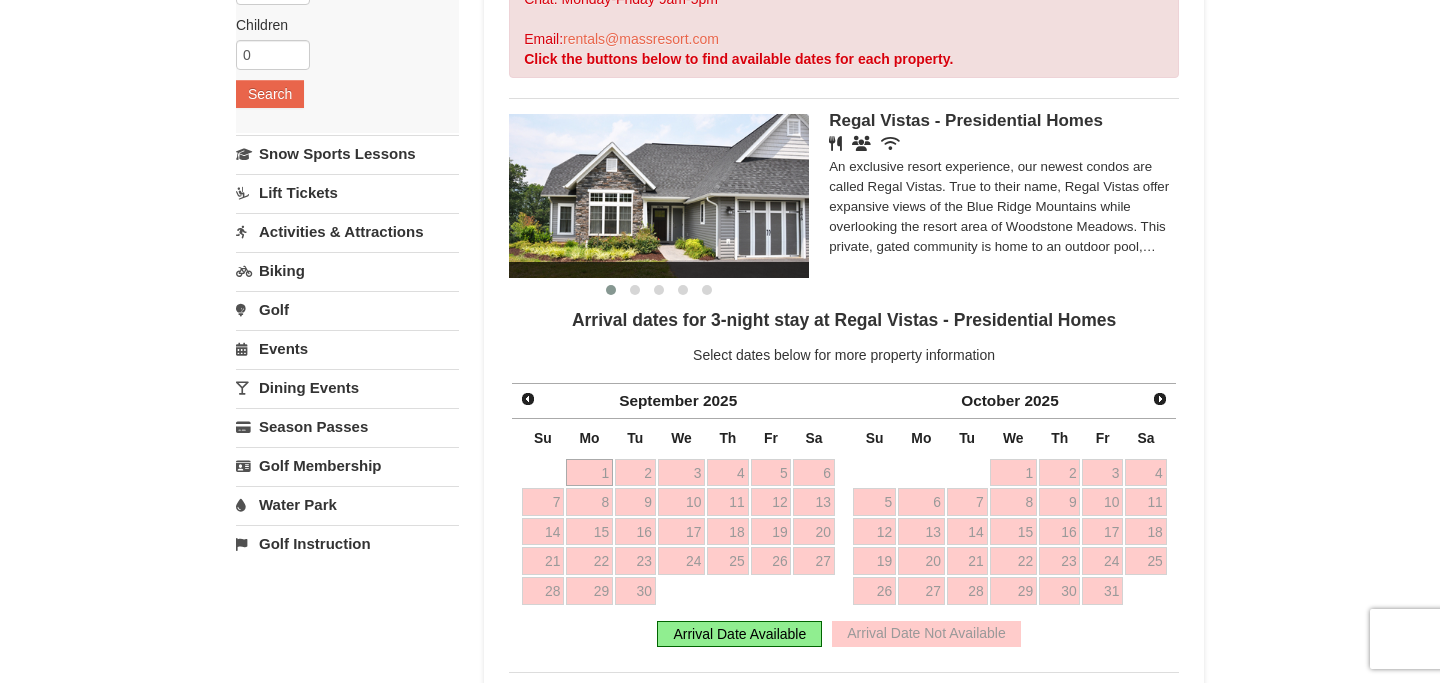 click on "Arrival Date Available" at bounding box center [739, 634] 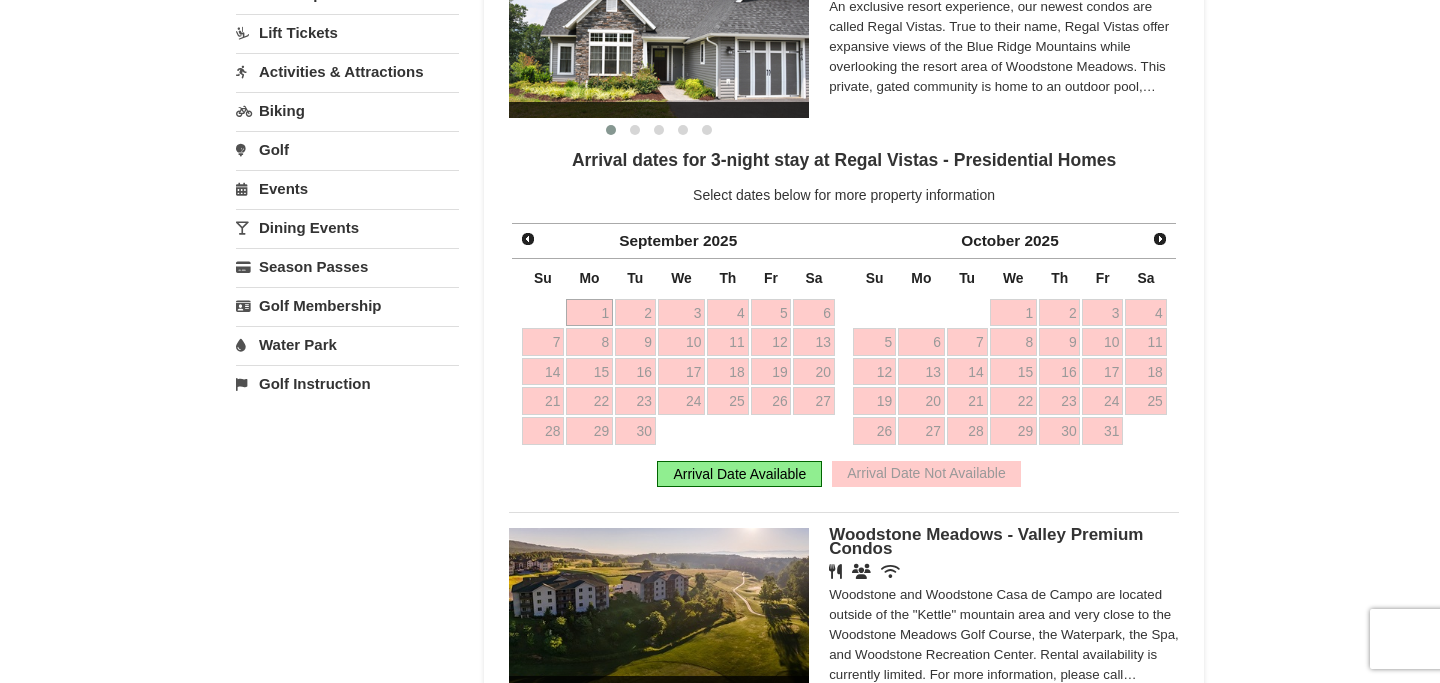 scroll, scrollTop: 519, scrollLeft: 0, axis: vertical 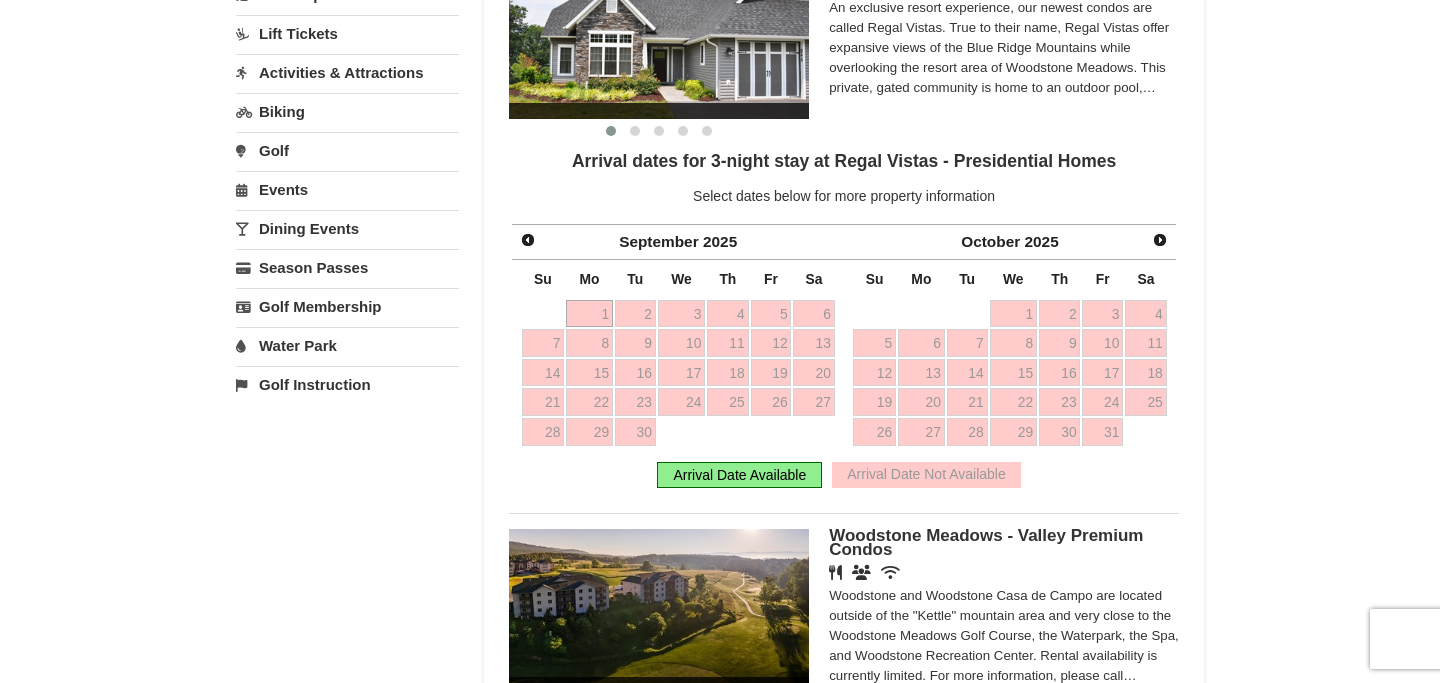 click on "1" at bounding box center [589, 314] 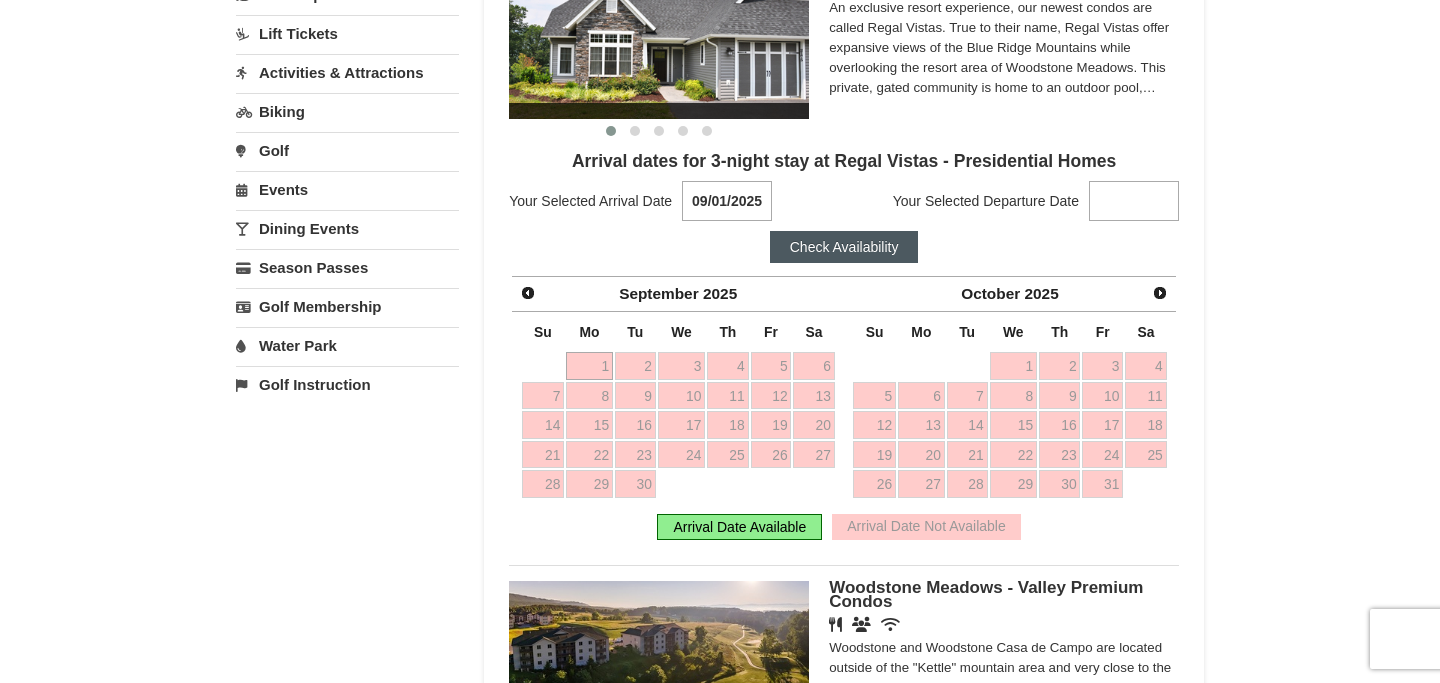 click at bounding box center (1134, 201) 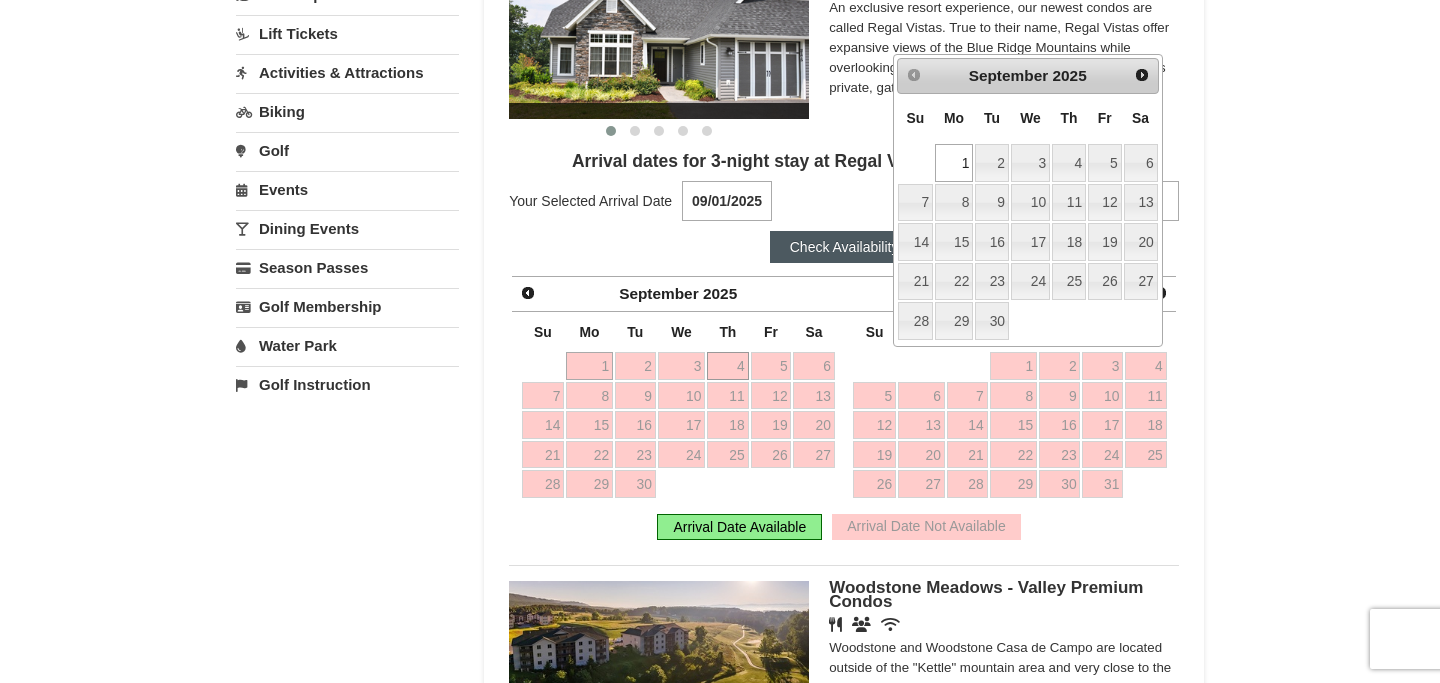 click on "4" at bounding box center [727, 366] 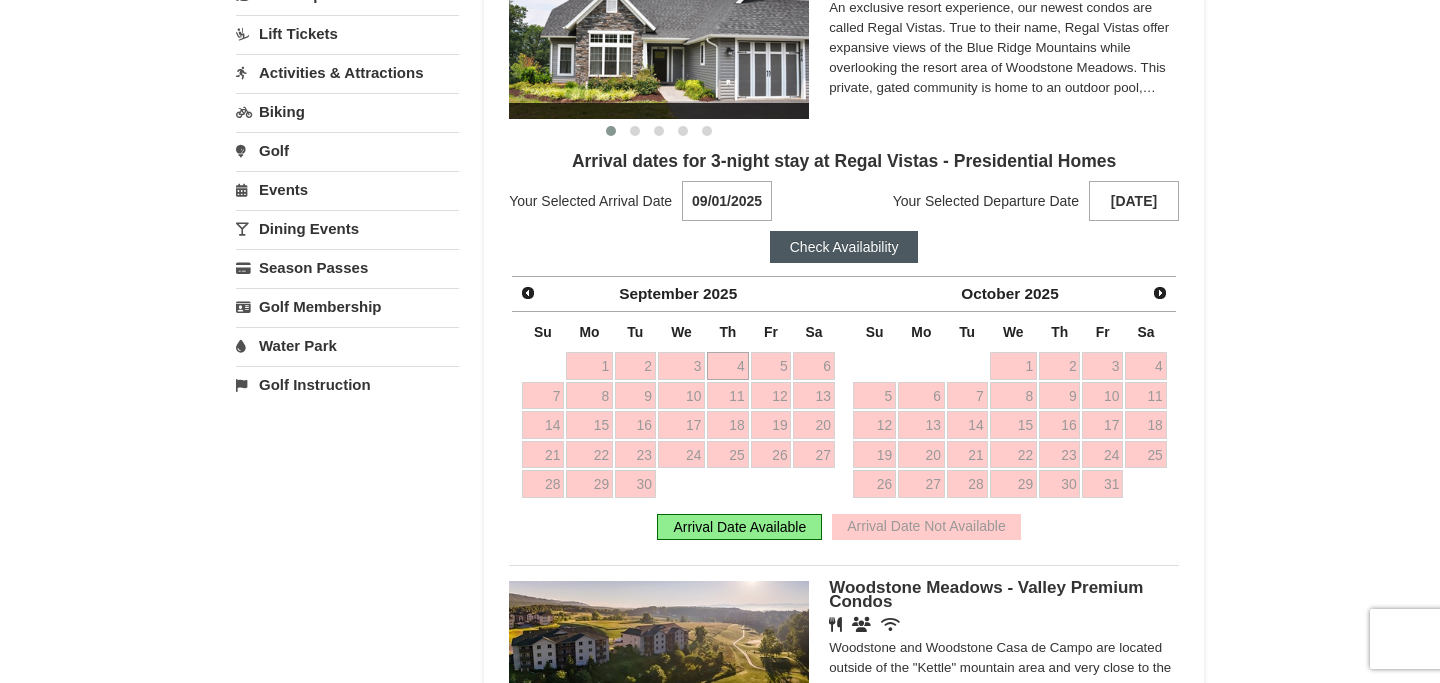 click on "Check Availability" at bounding box center [844, 247] 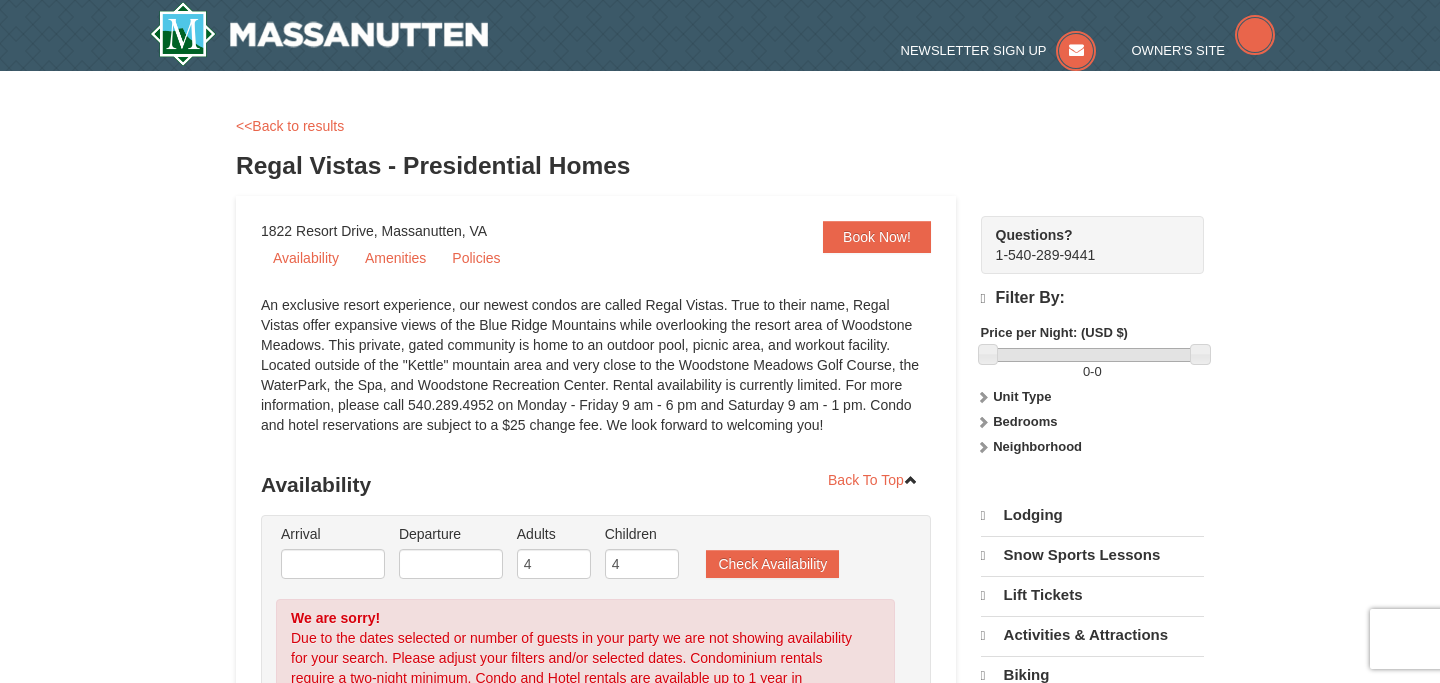 scroll, scrollTop: 0, scrollLeft: 0, axis: both 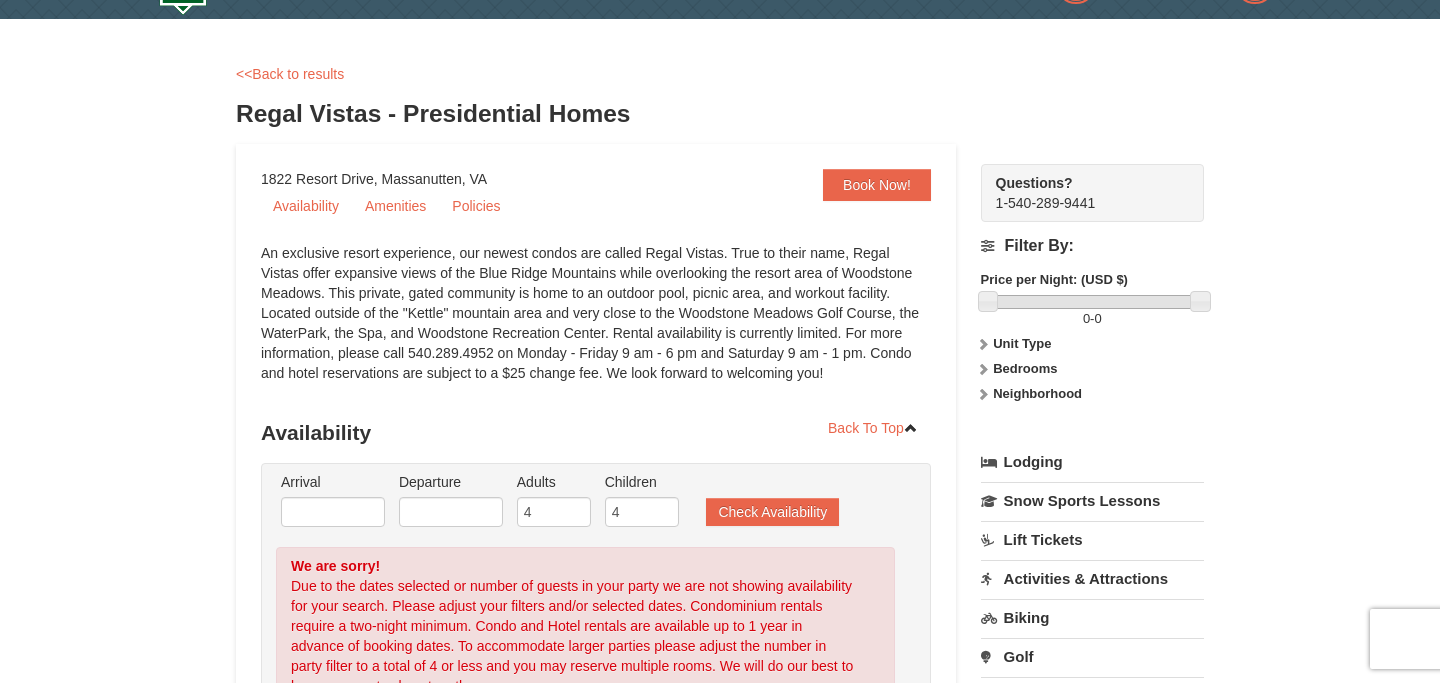 click on "Questions? [PHONE]" at bounding box center [1092, 193] 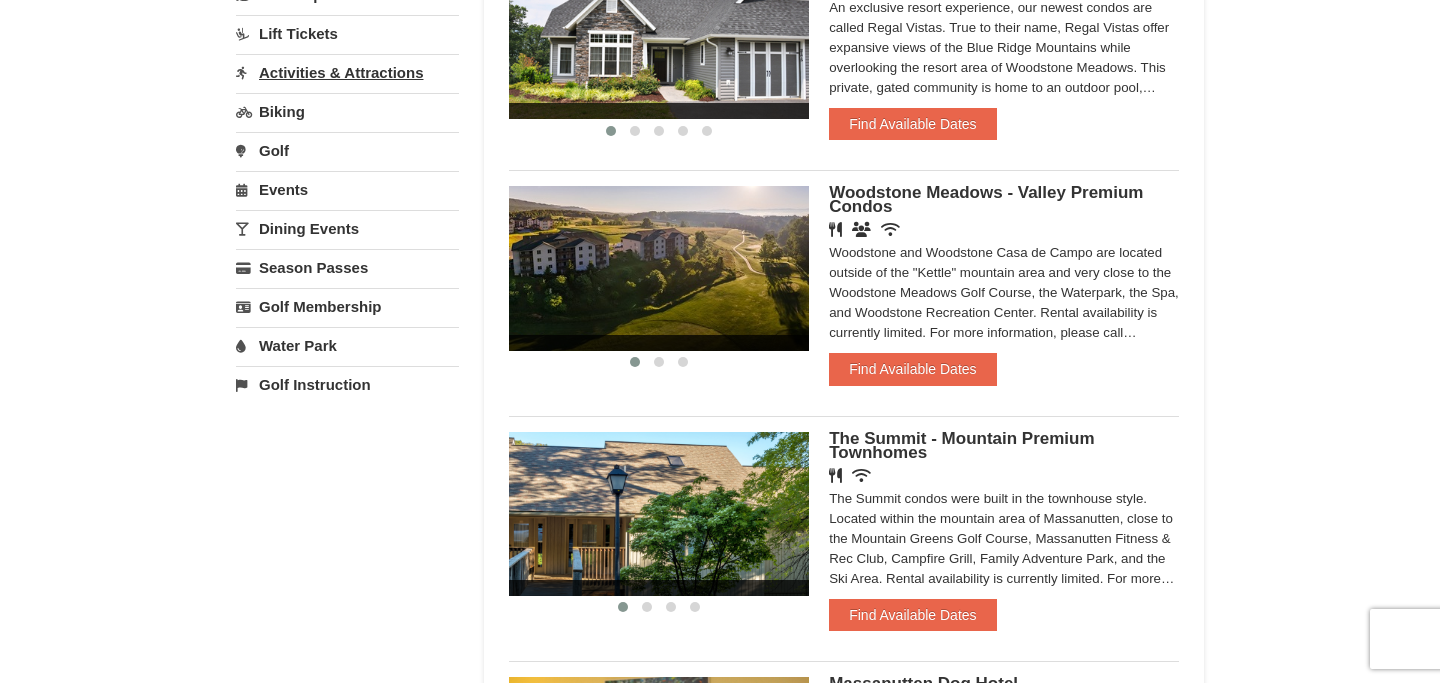 scroll, scrollTop: 518, scrollLeft: 0, axis: vertical 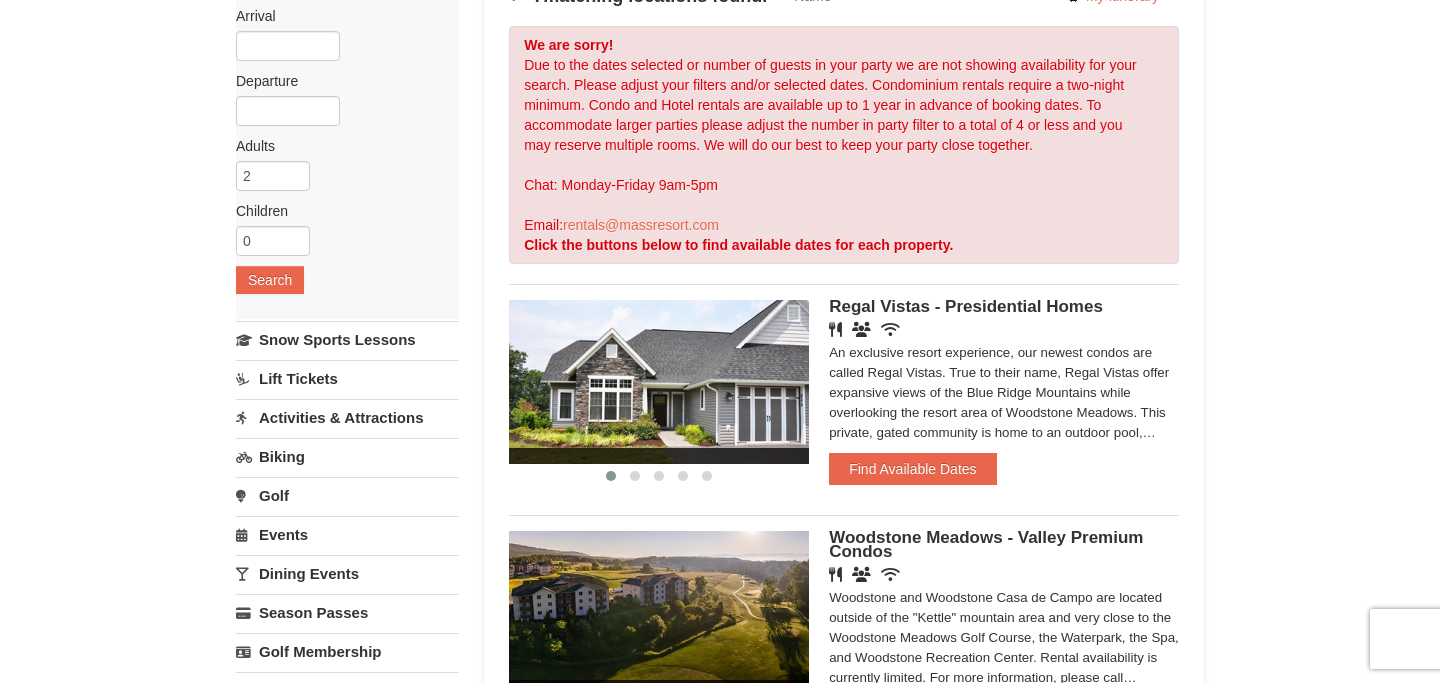 click on "Activities & Attractions" at bounding box center (347, 417) 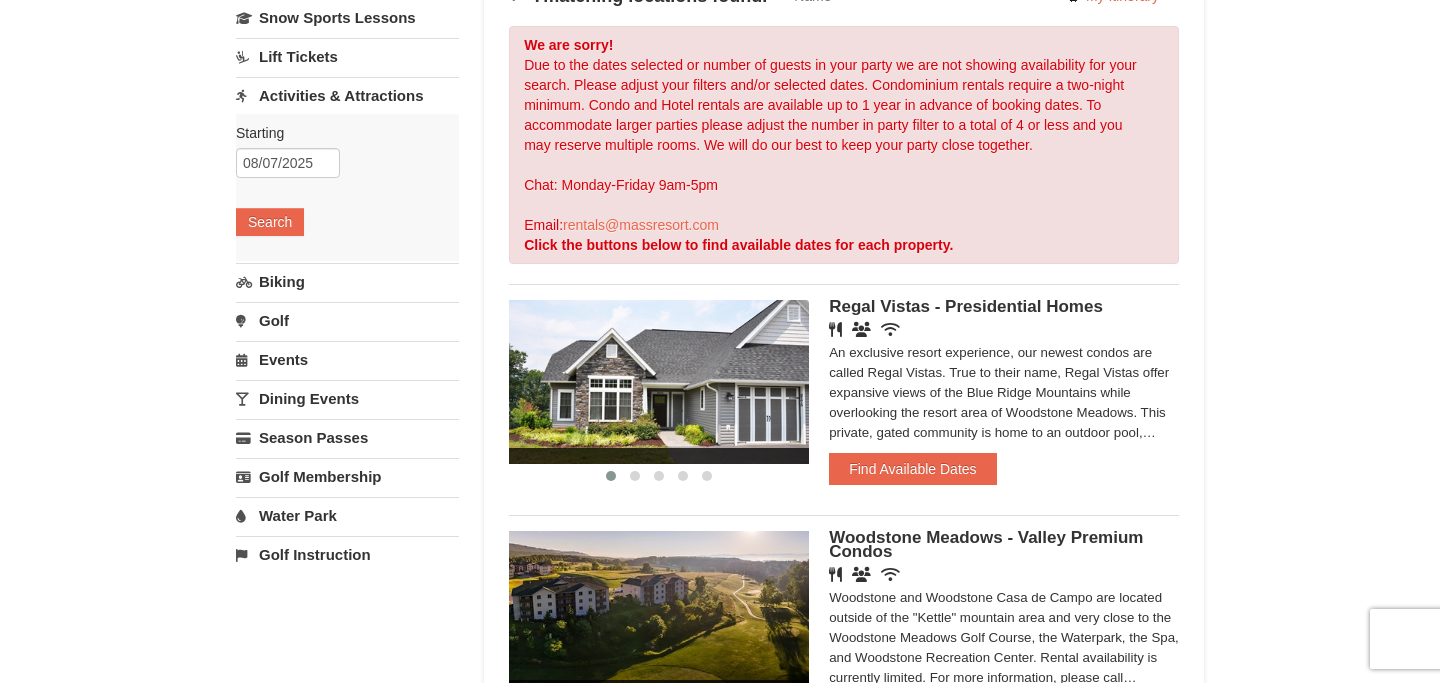 click on "Water Park" at bounding box center [347, 515] 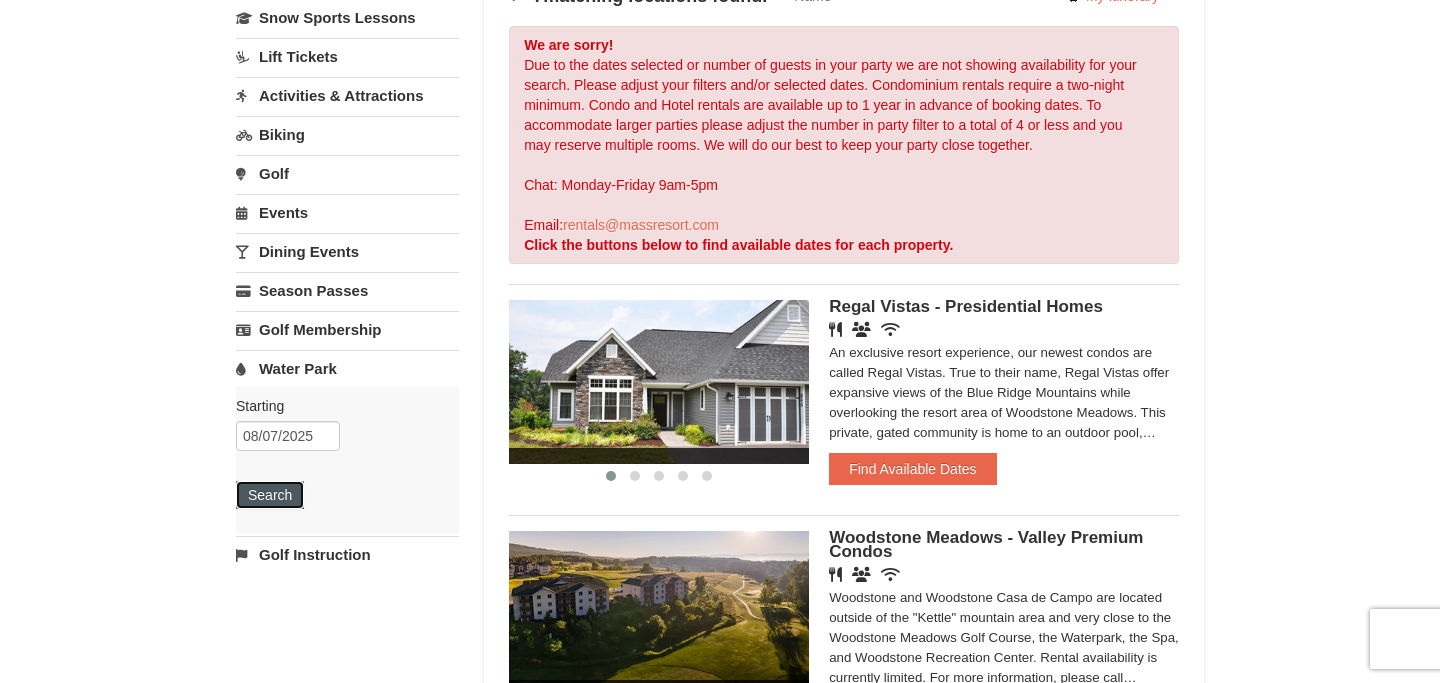 click on "Search" at bounding box center [270, 495] 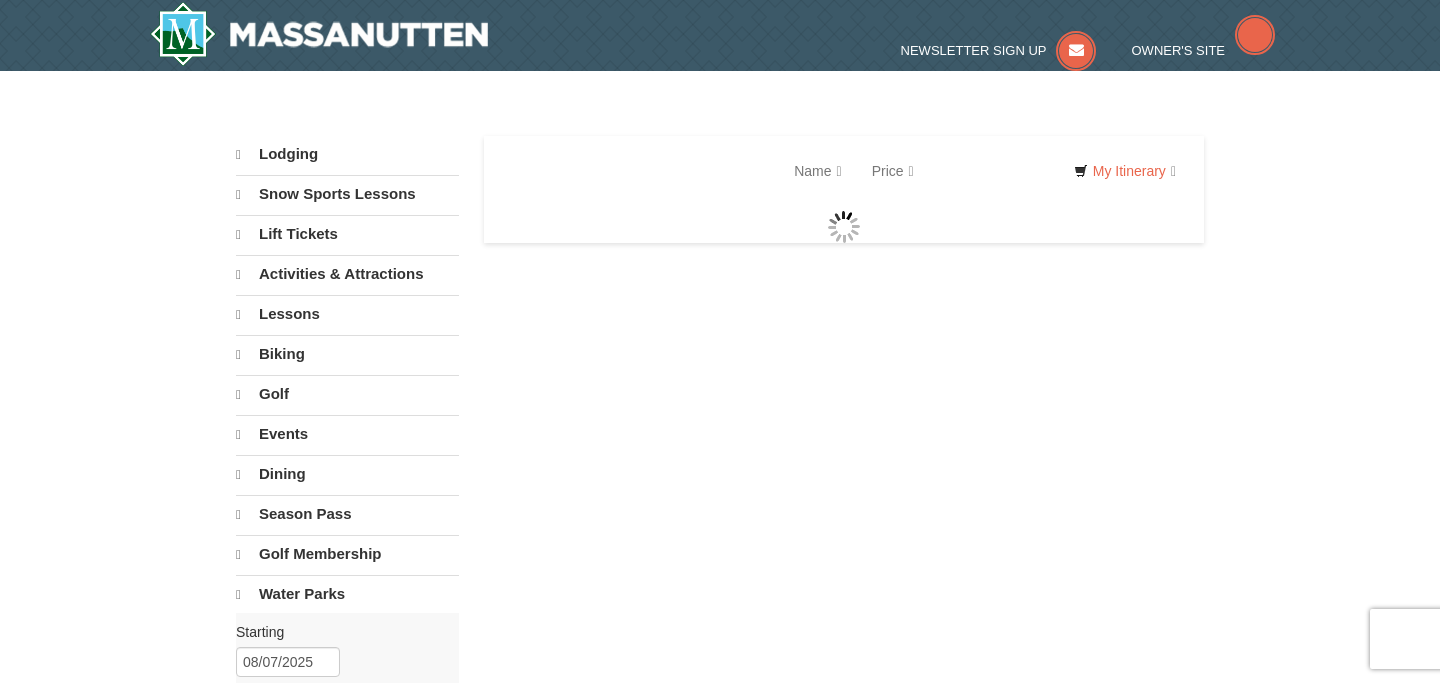 scroll, scrollTop: 0, scrollLeft: 0, axis: both 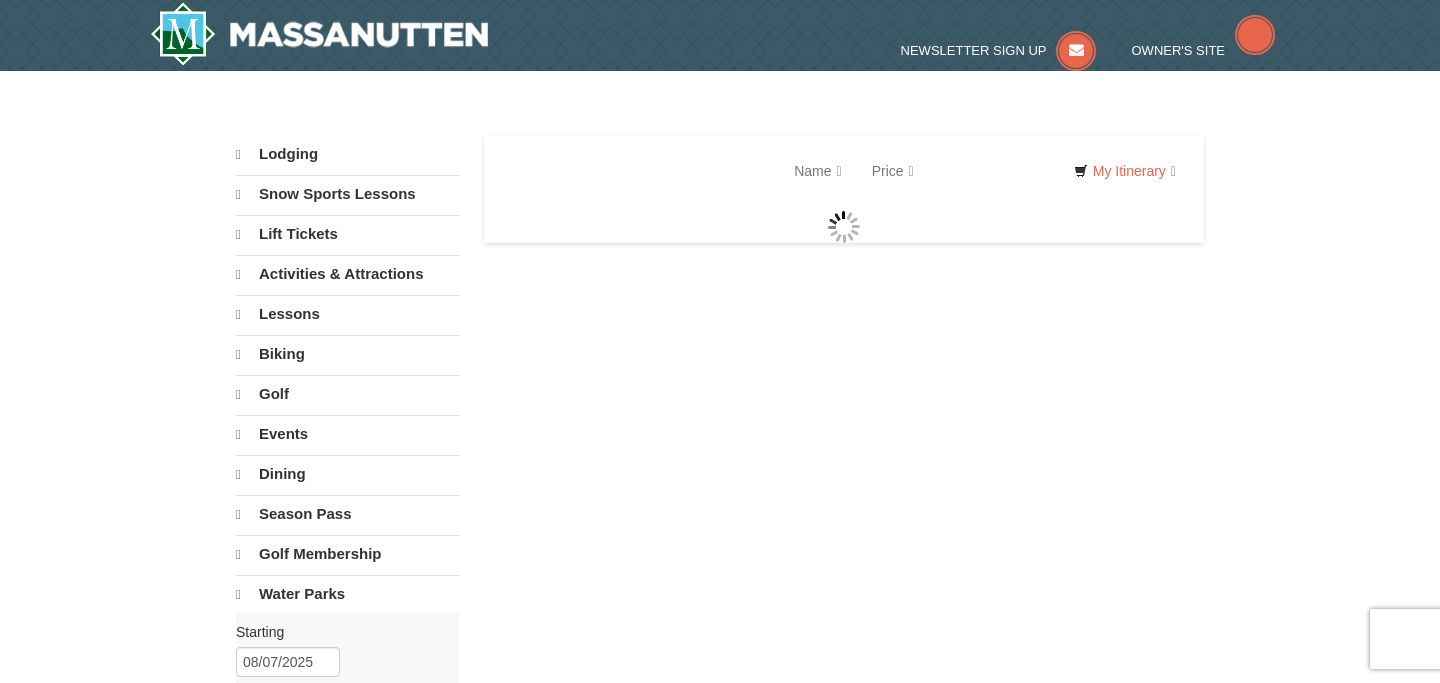select on "8" 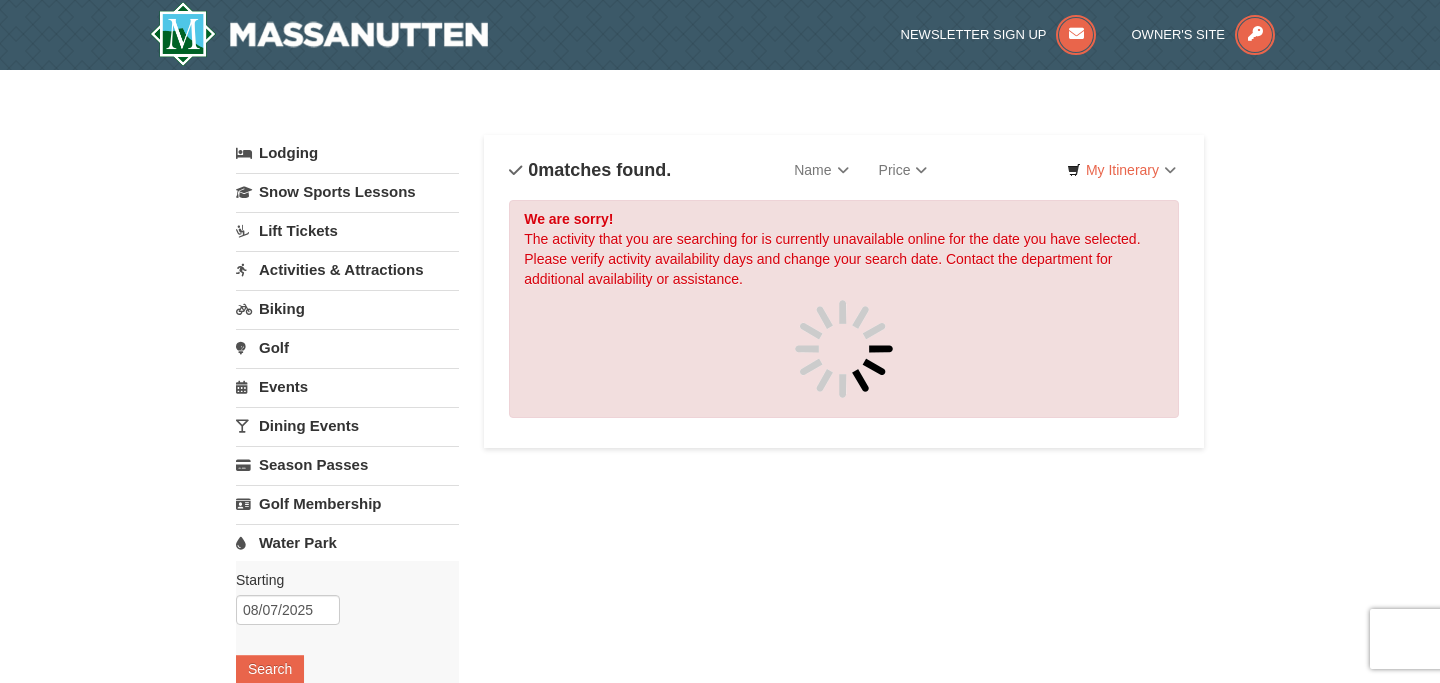 scroll, scrollTop: 0, scrollLeft: 0, axis: both 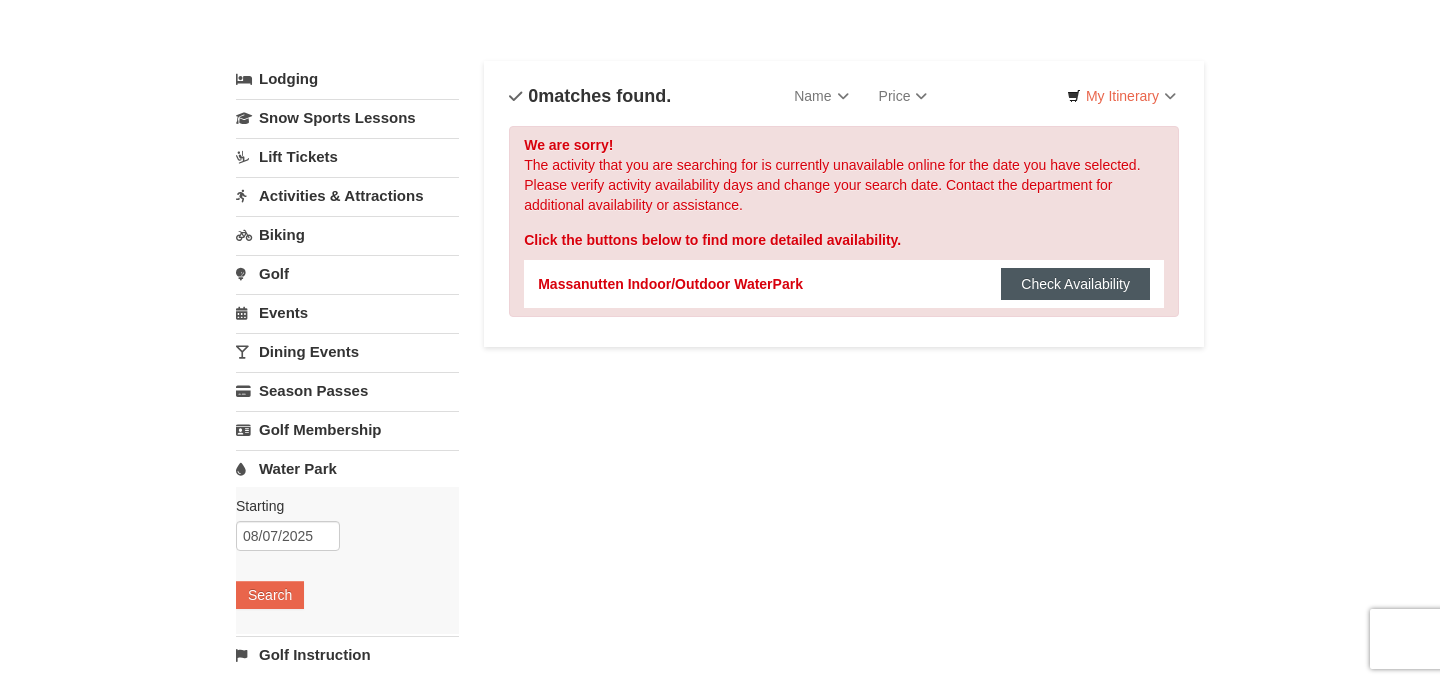 click on "Check Availability" at bounding box center (1075, 284) 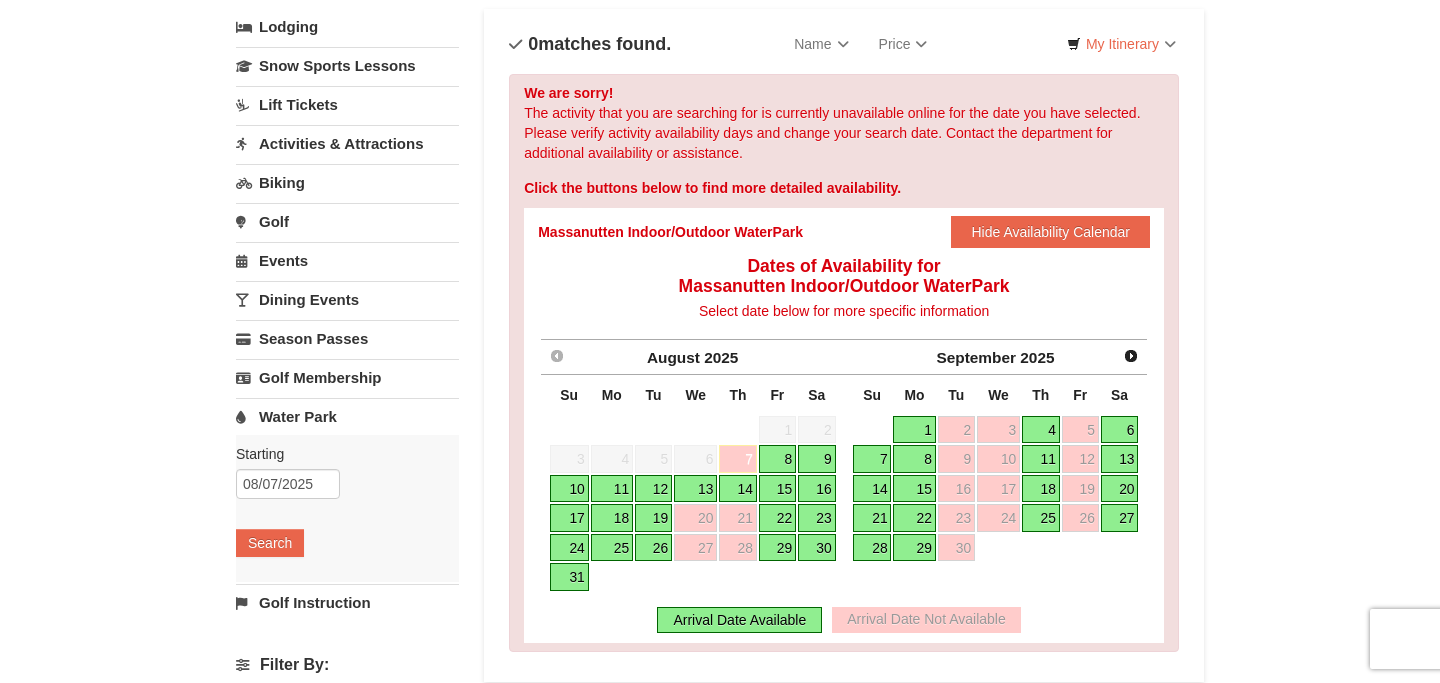 scroll, scrollTop: 127, scrollLeft: 0, axis: vertical 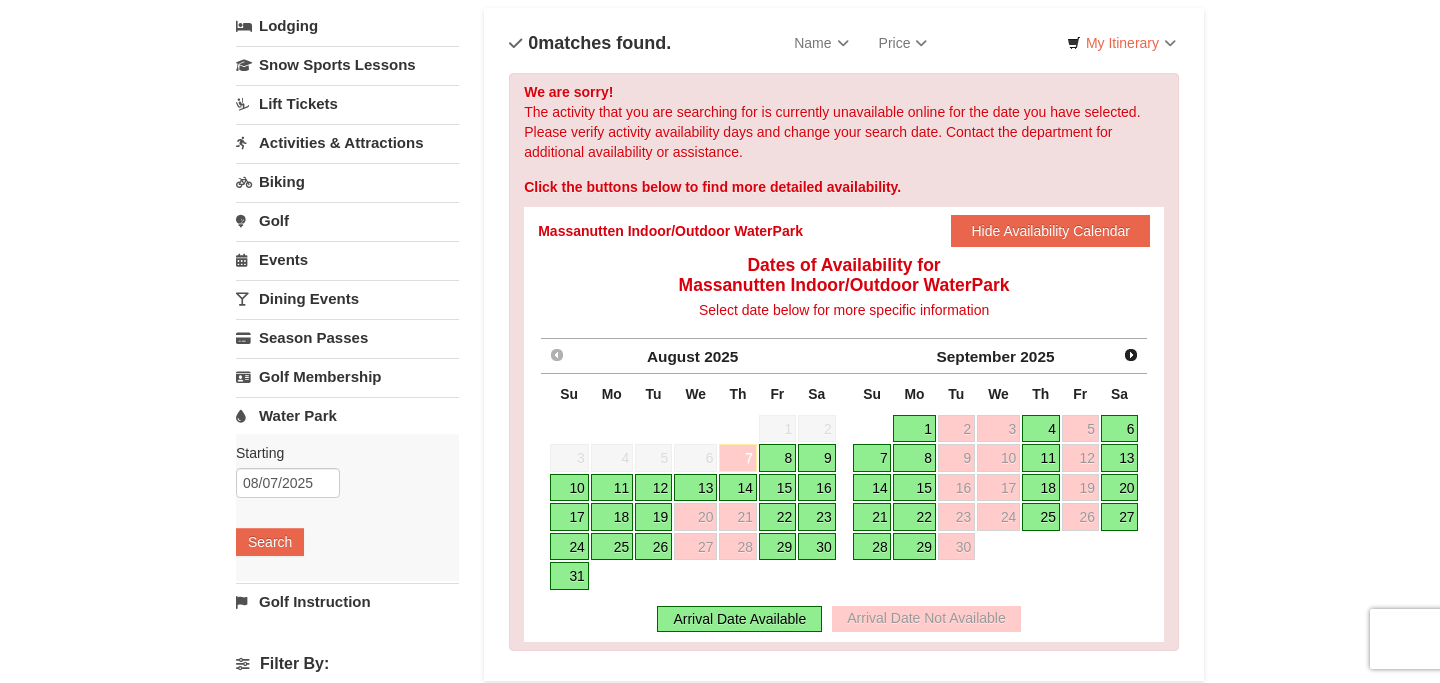 click on "7" at bounding box center [872, 458] 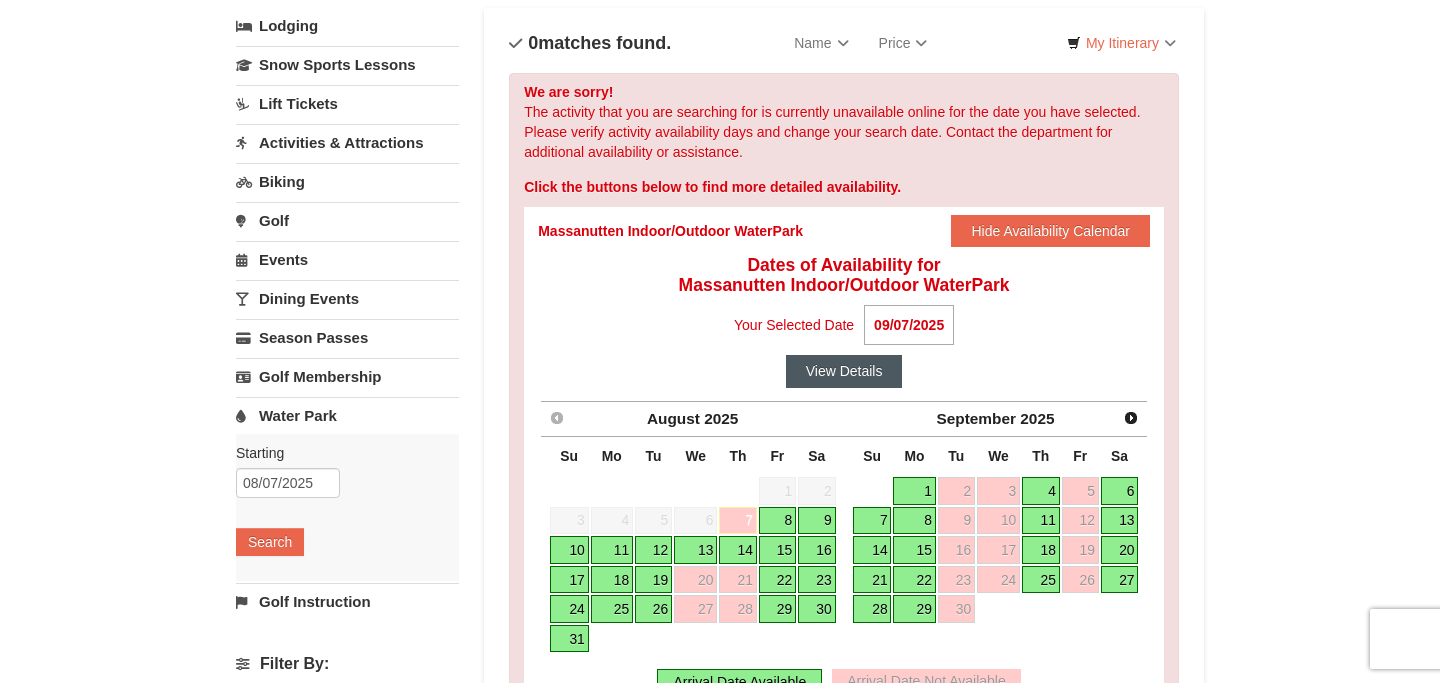 click on "View Details" at bounding box center (844, 371) 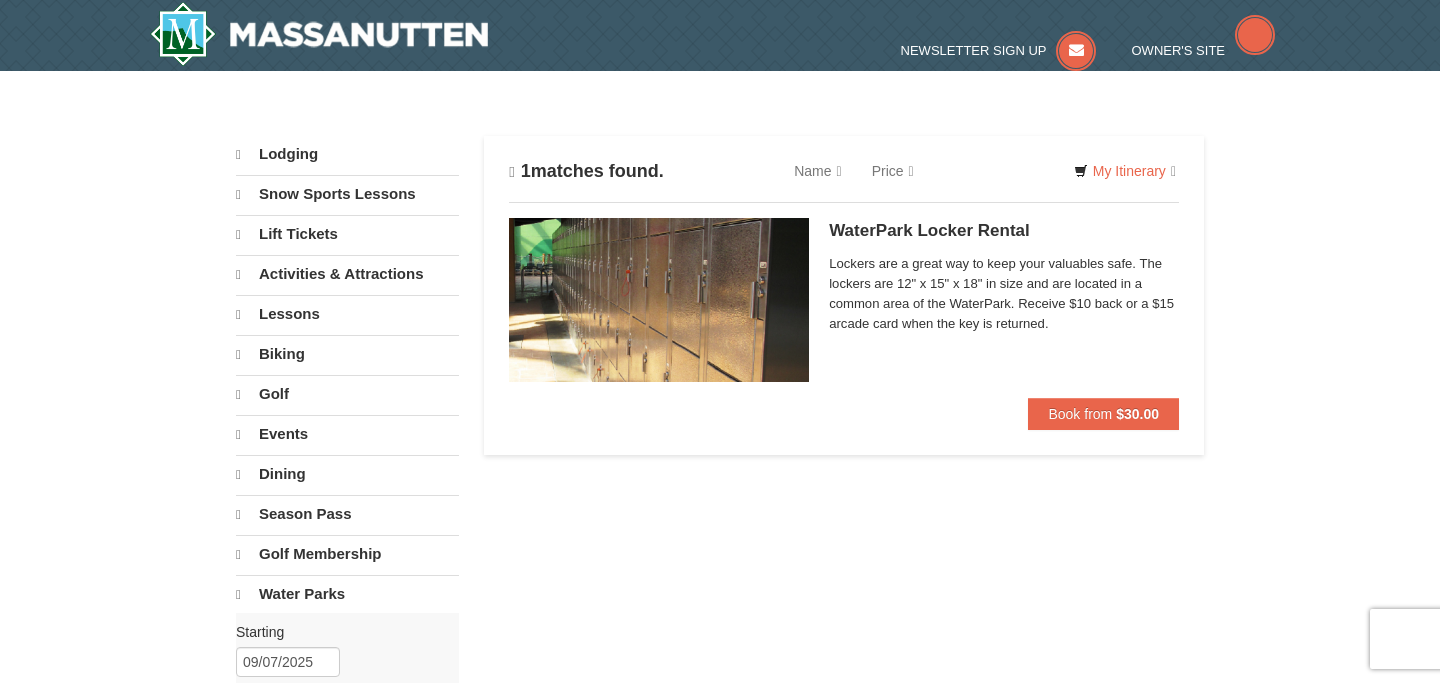 scroll, scrollTop: 0, scrollLeft: 0, axis: both 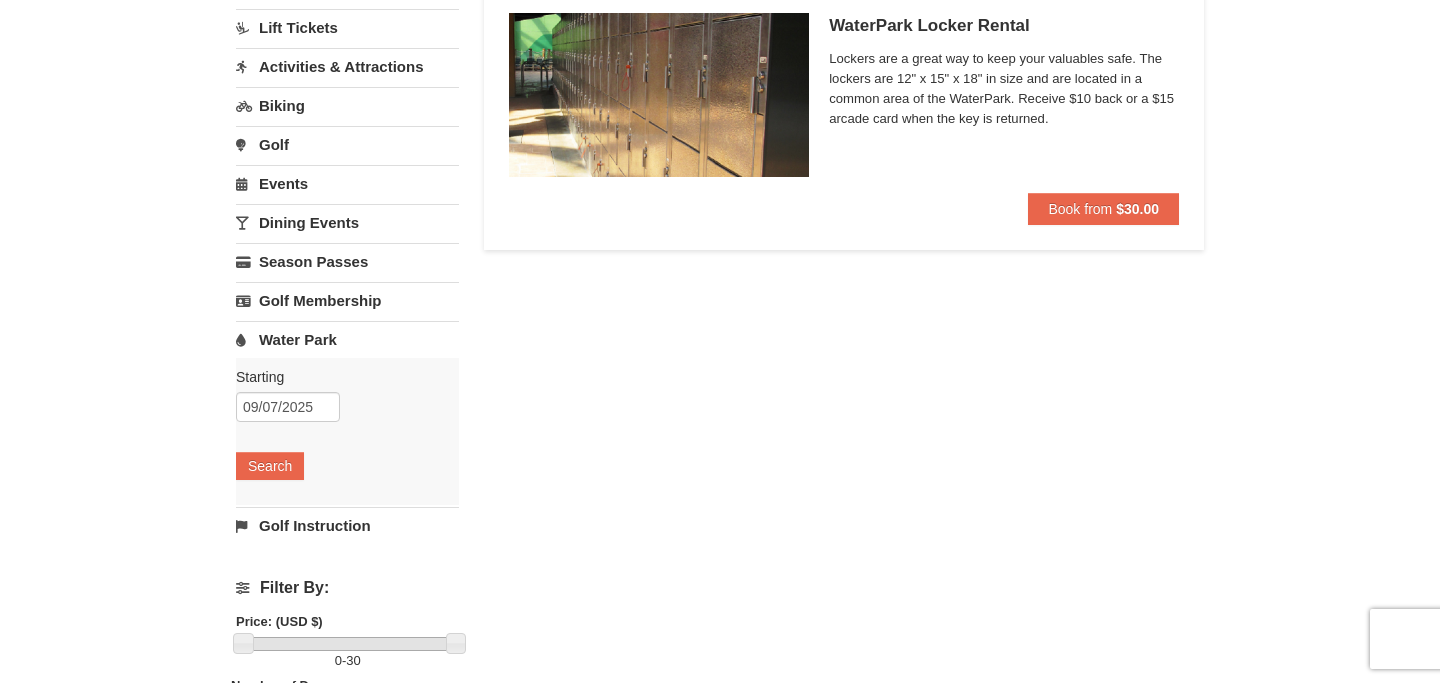 click on "Water Park" at bounding box center [347, 339] 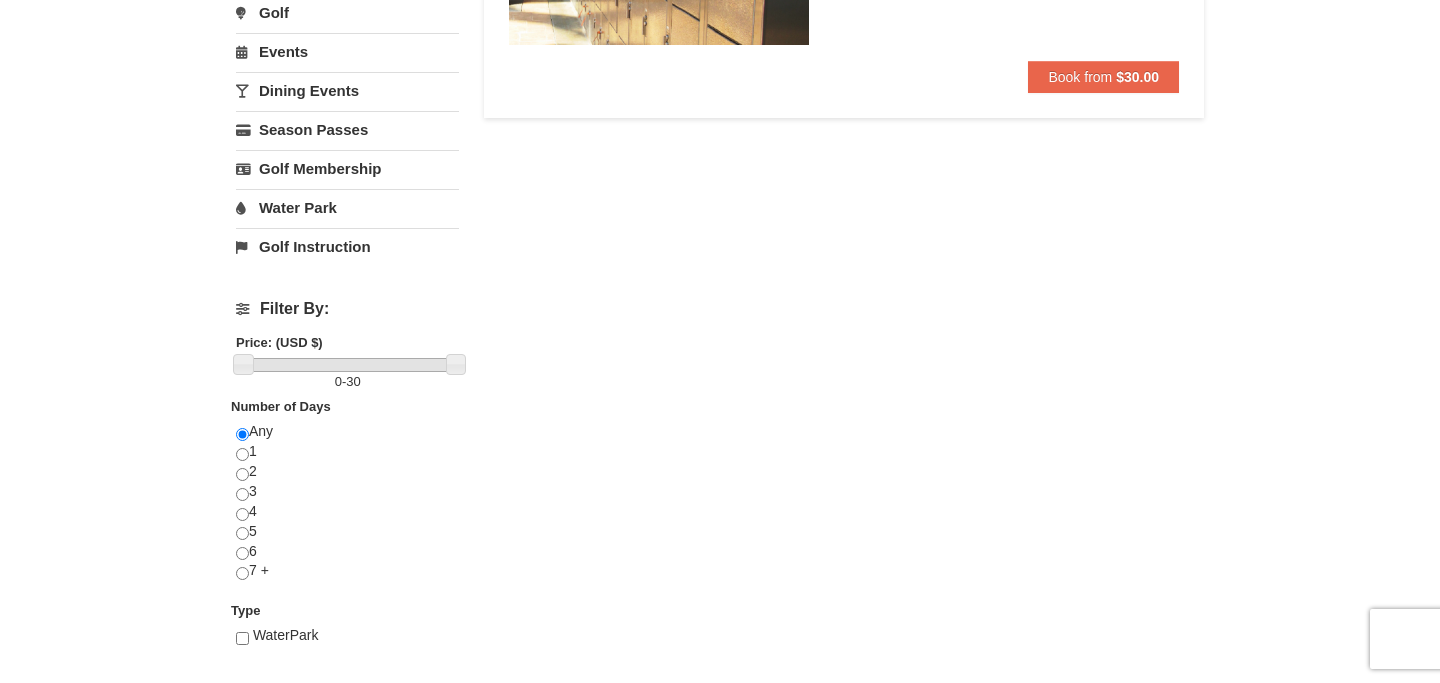 scroll, scrollTop: 337, scrollLeft: 0, axis: vertical 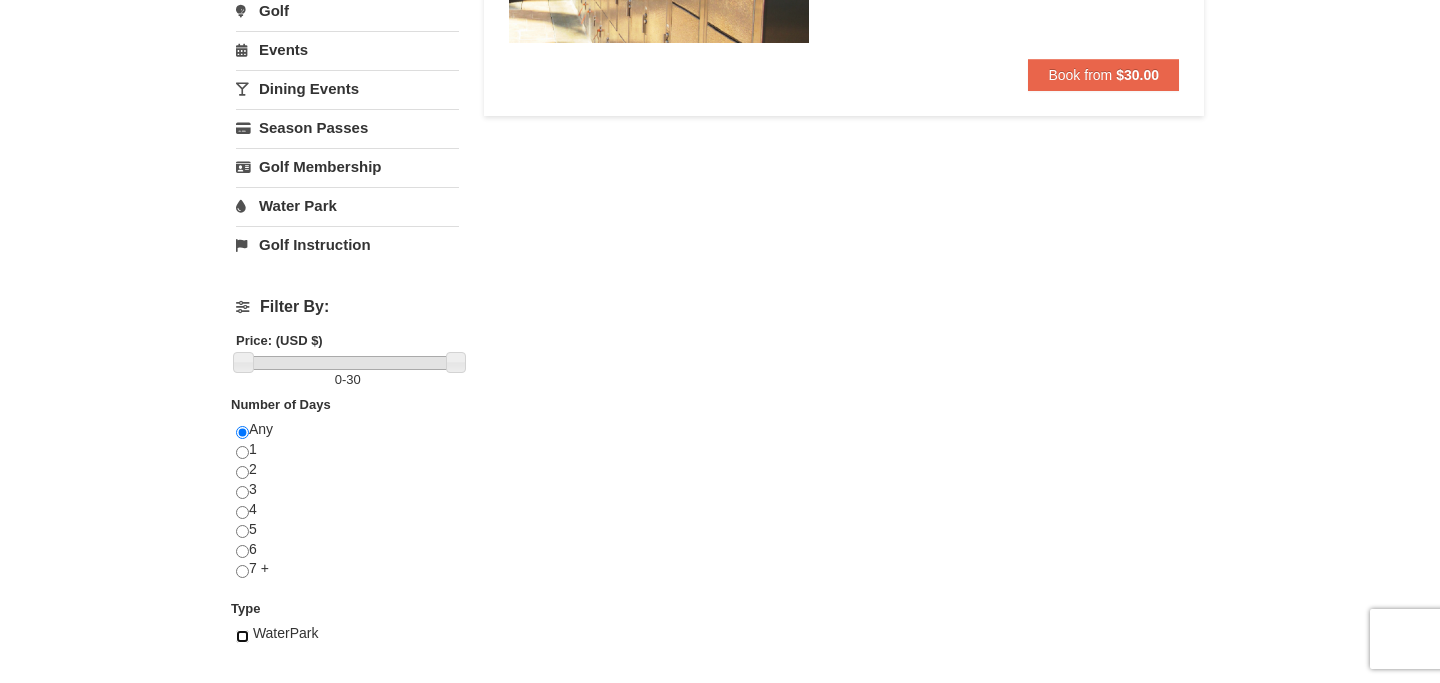 click at bounding box center (242, 636) 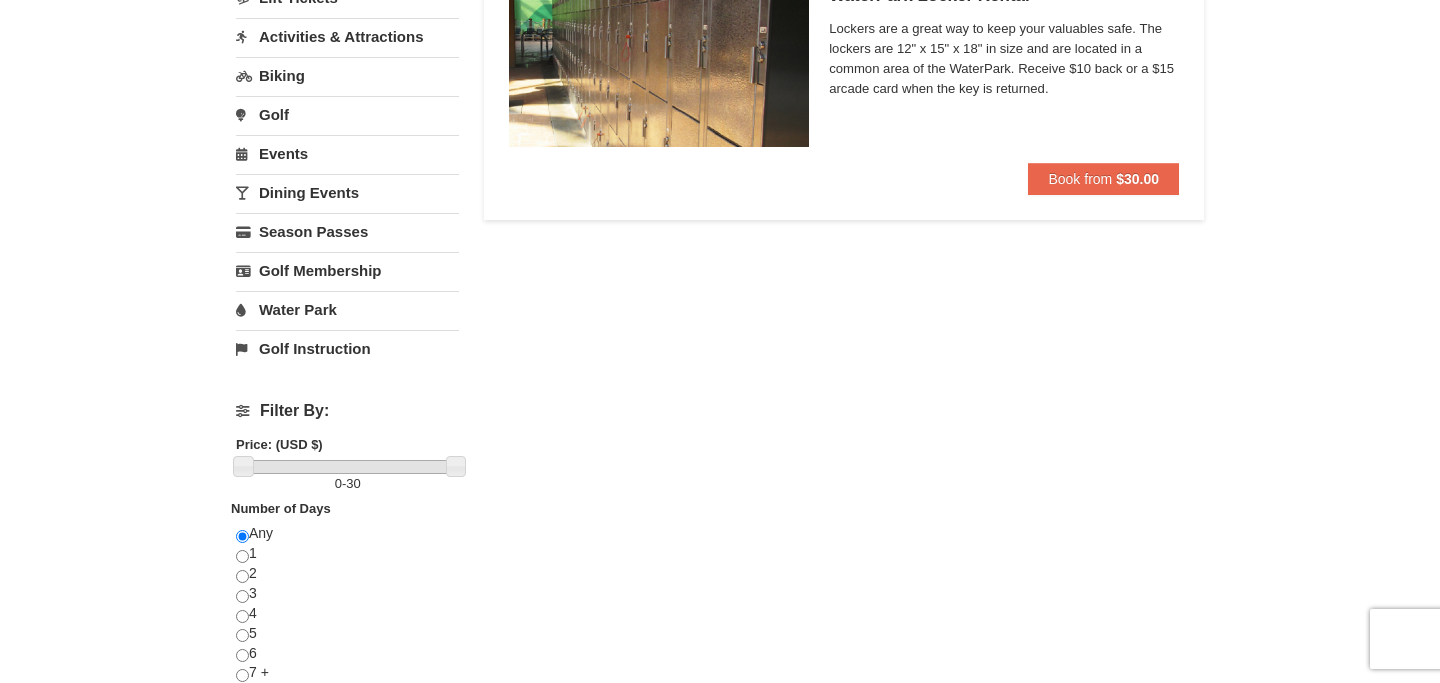 scroll, scrollTop: 240, scrollLeft: 0, axis: vertical 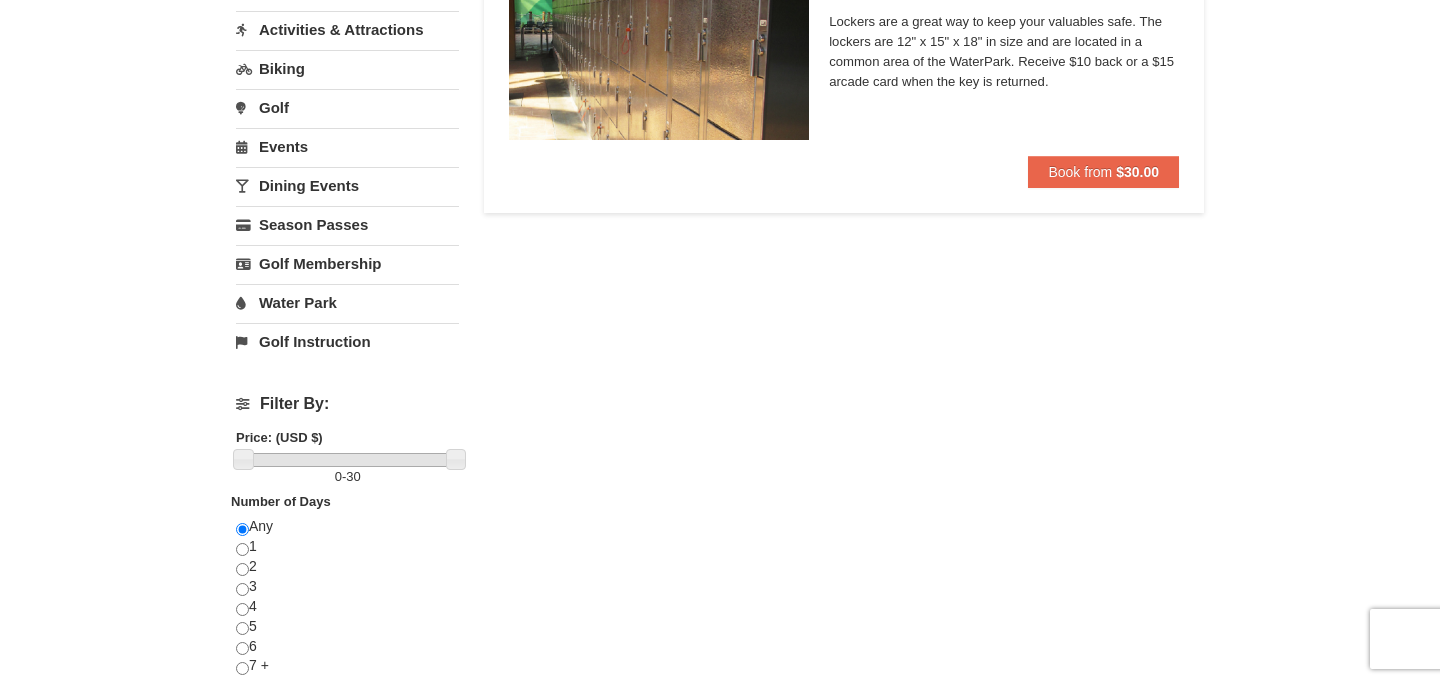 click on "Dining Events" at bounding box center (347, 185) 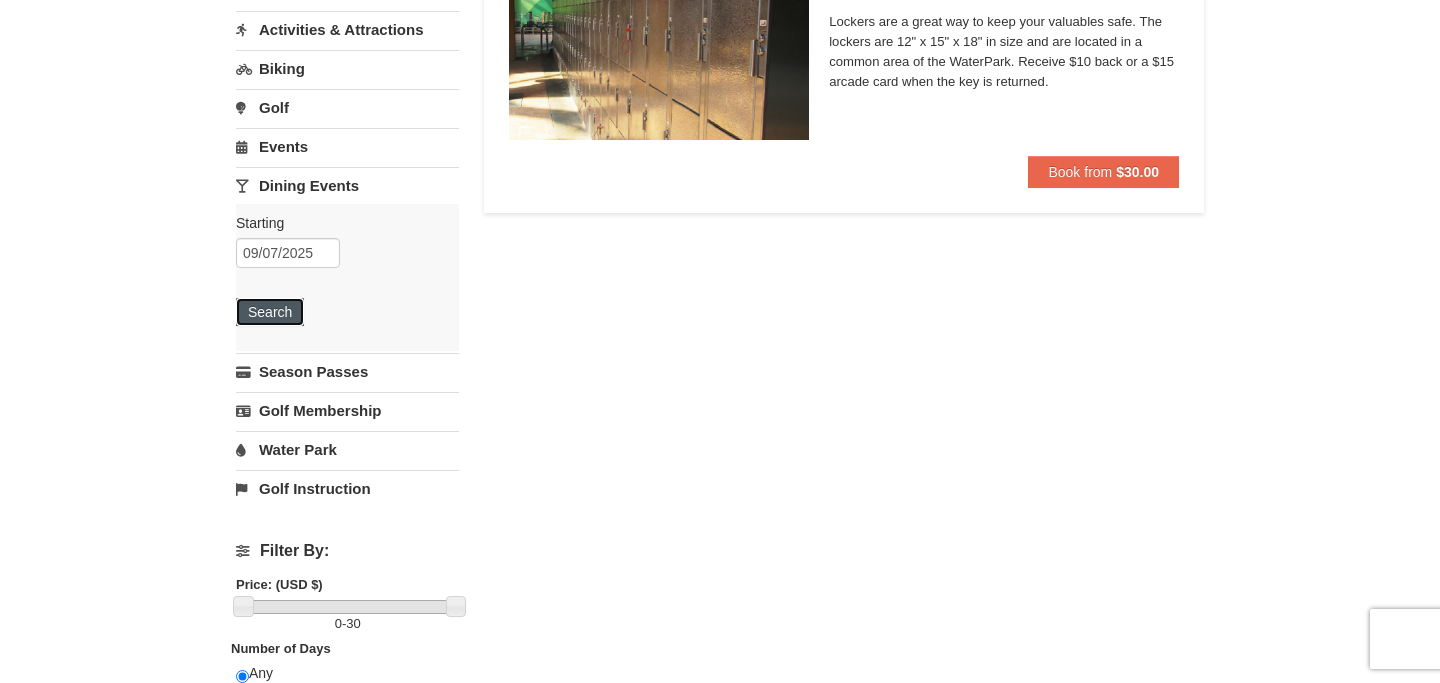 click on "Search" at bounding box center (270, 312) 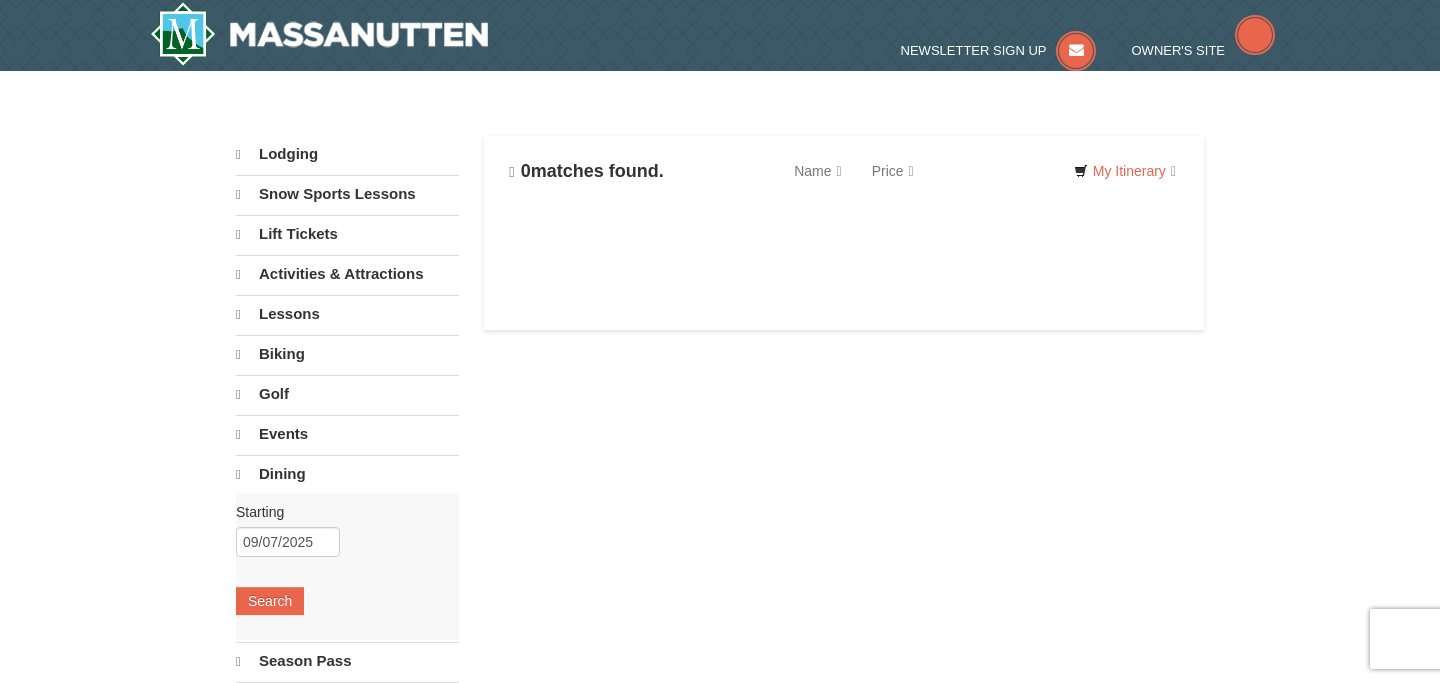 scroll, scrollTop: 0, scrollLeft: 0, axis: both 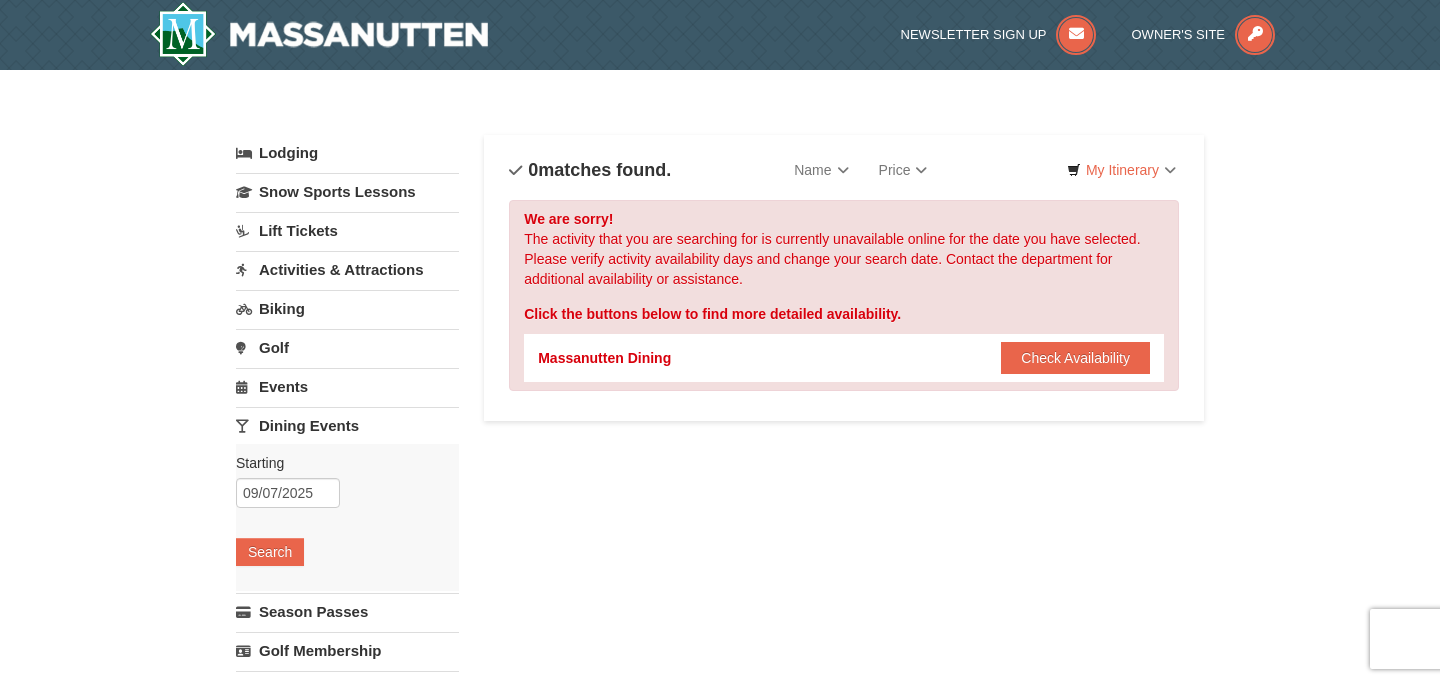 click on "Activities & Attractions" at bounding box center (347, 269) 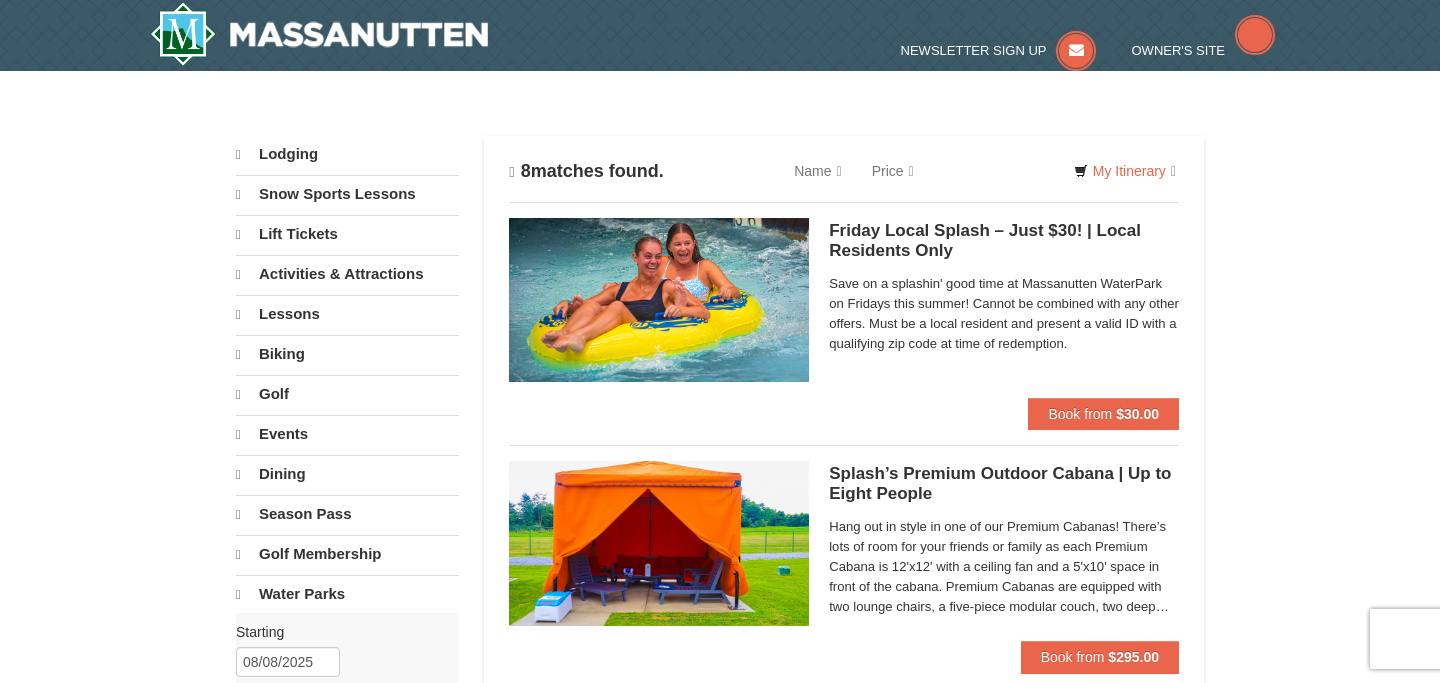 scroll, scrollTop: 0, scrollLeft: 0, axis: both 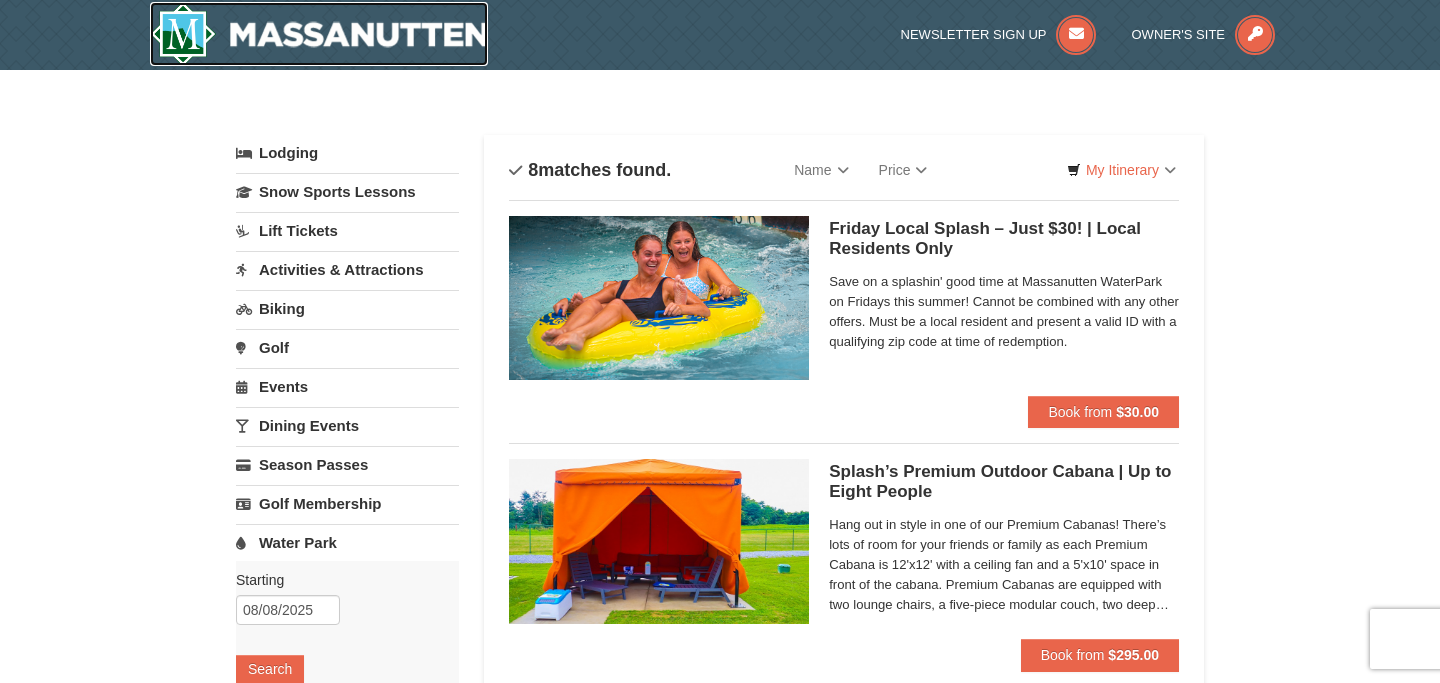 click at bounding box center [319, 34] 